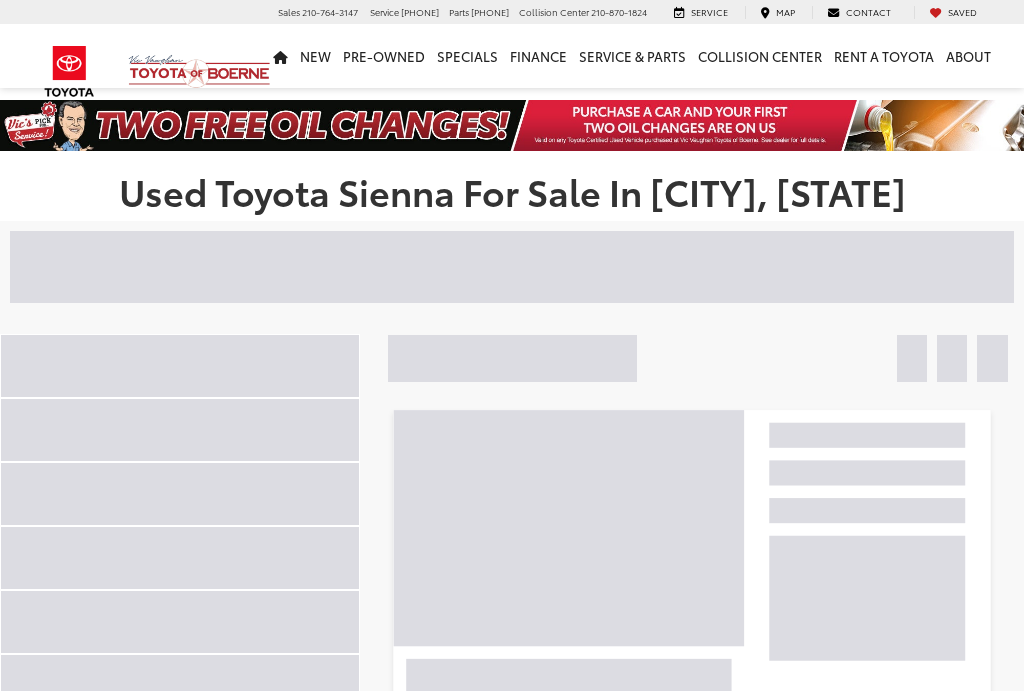 scroll, scrollTop: 0, scrollLeft: 0, axis: both 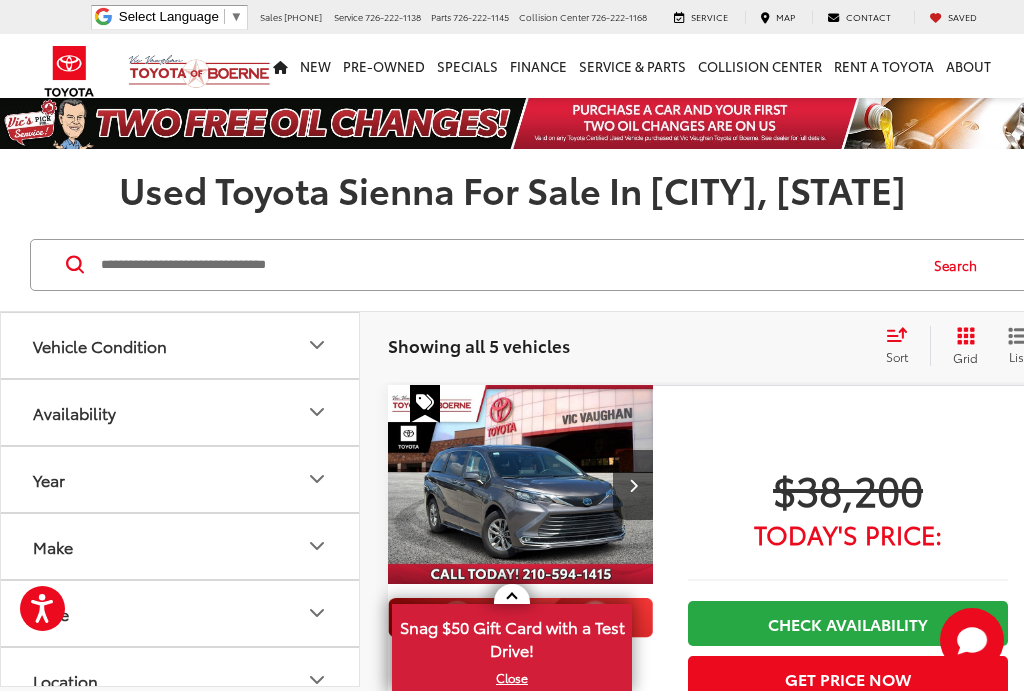 click at bounding box center [521, 485] 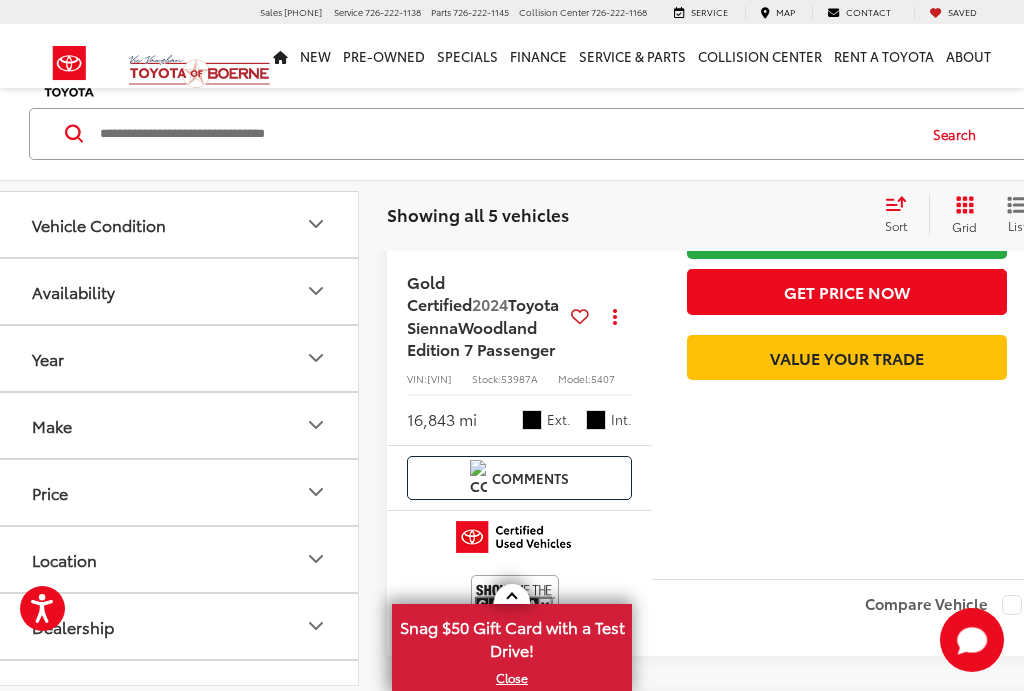 scroll, scrollTop: 1075, scrollLeft: 1, axis: both 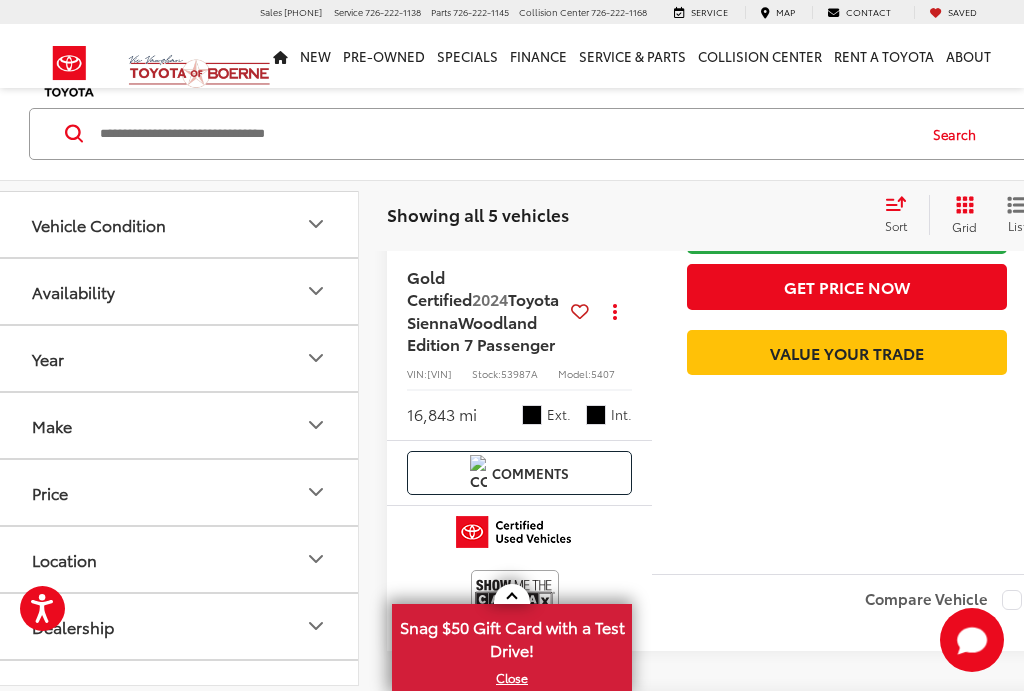 click on "Track Price
$51,200
Today's Price:
Check Availability
Get Price Now
Value Your Trade" at bounding box center [847, 283] 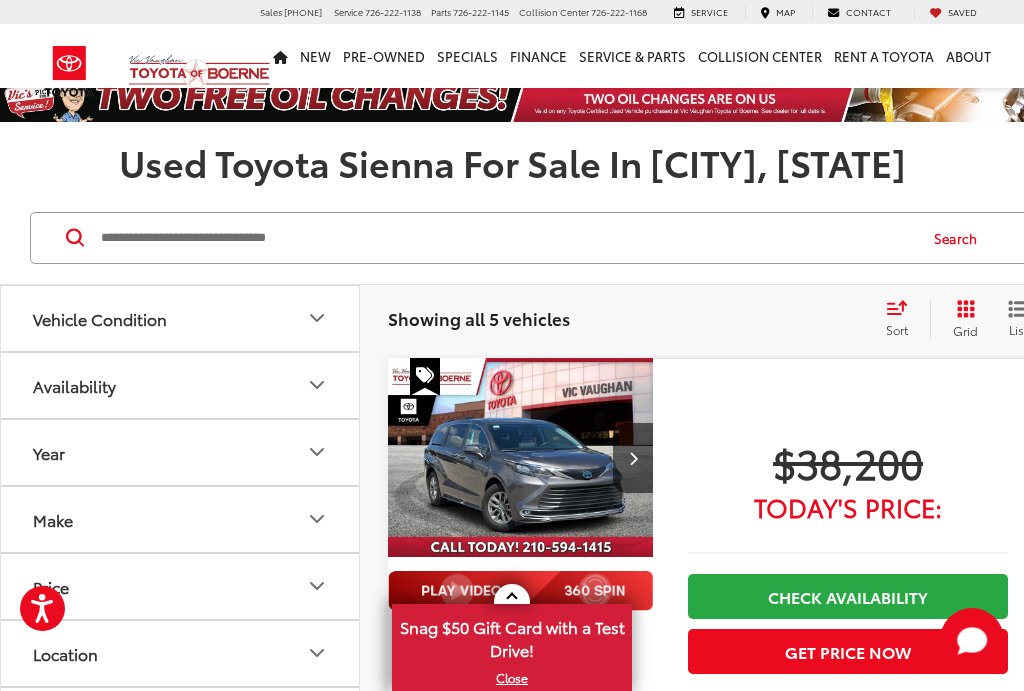 scroll, scrollTop: 0, scrollLeft: 0, axis: both 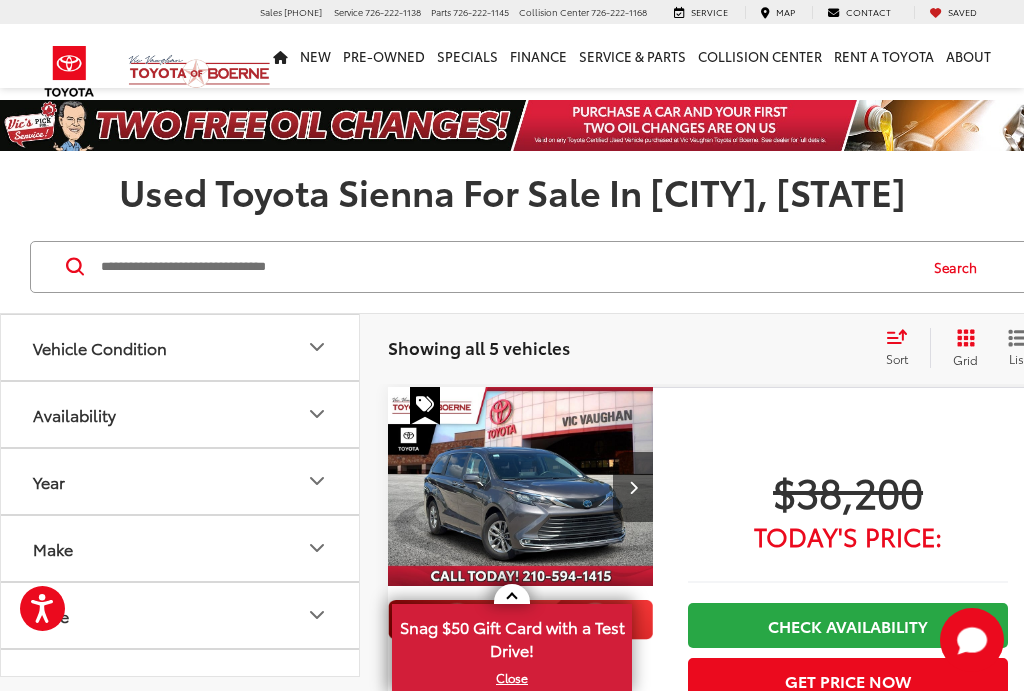 click on "Showing all 5 vehicles" at bounding box center (479, 347) 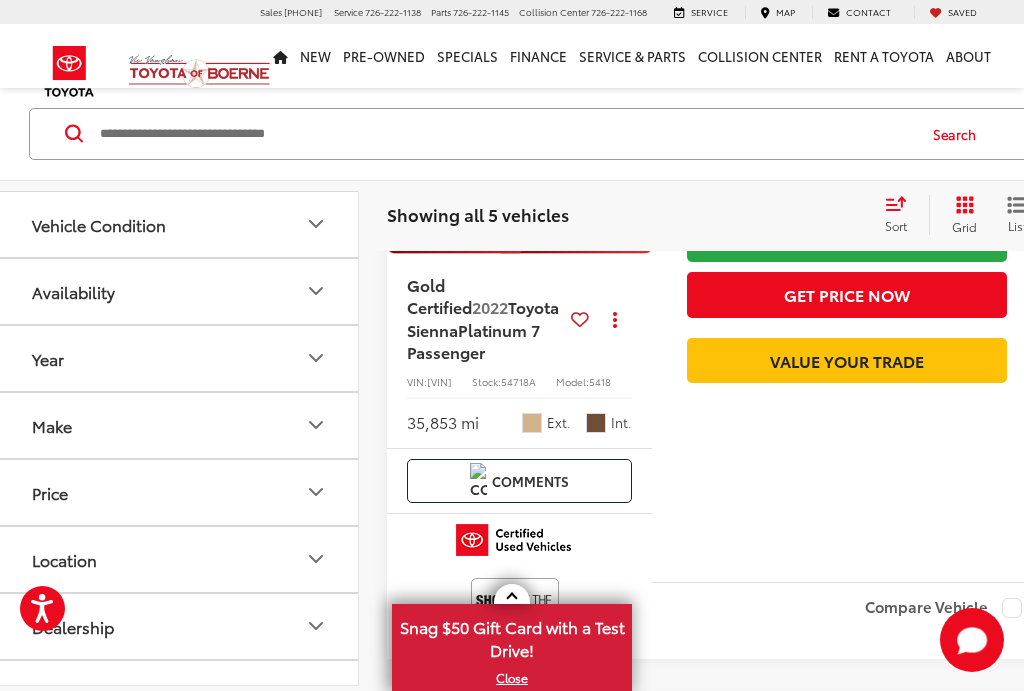 scroll, scrollTop: 2242, scrollLeft: 1, axis: both 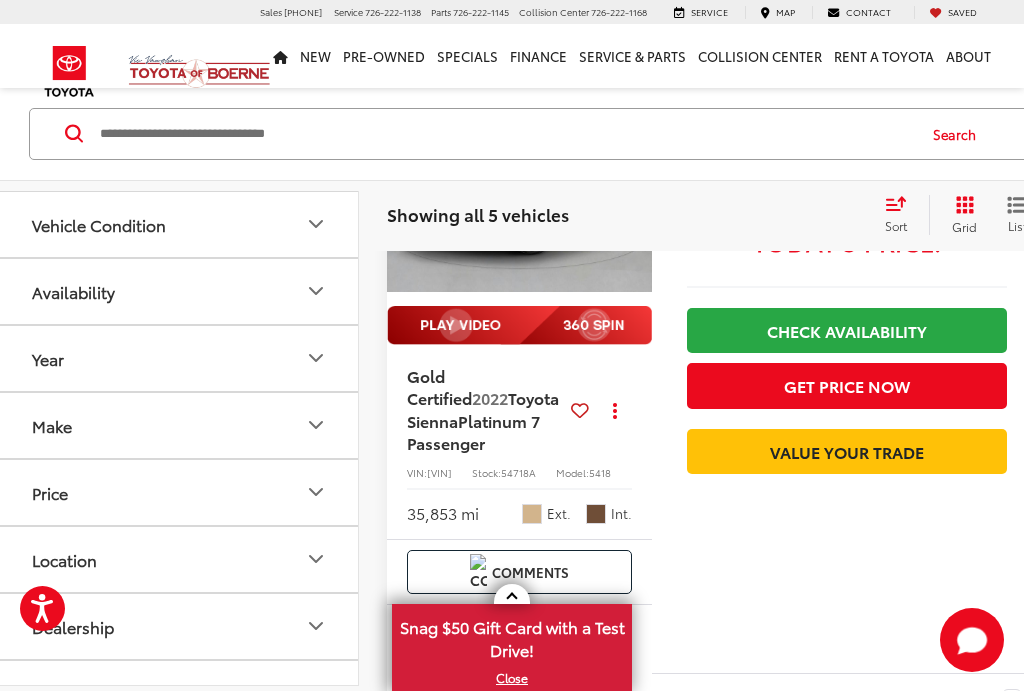 click on "Toyota Sienna" at bounding box center [483, 408] 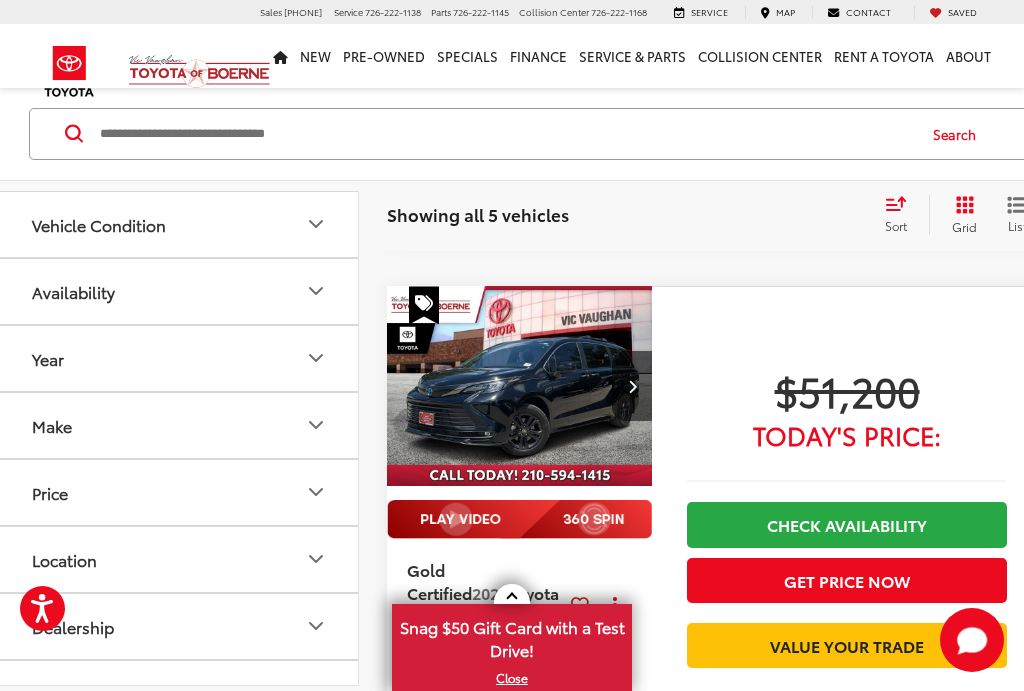 scroll, scrollTop: 814, scrollLeft: 1, axis: both 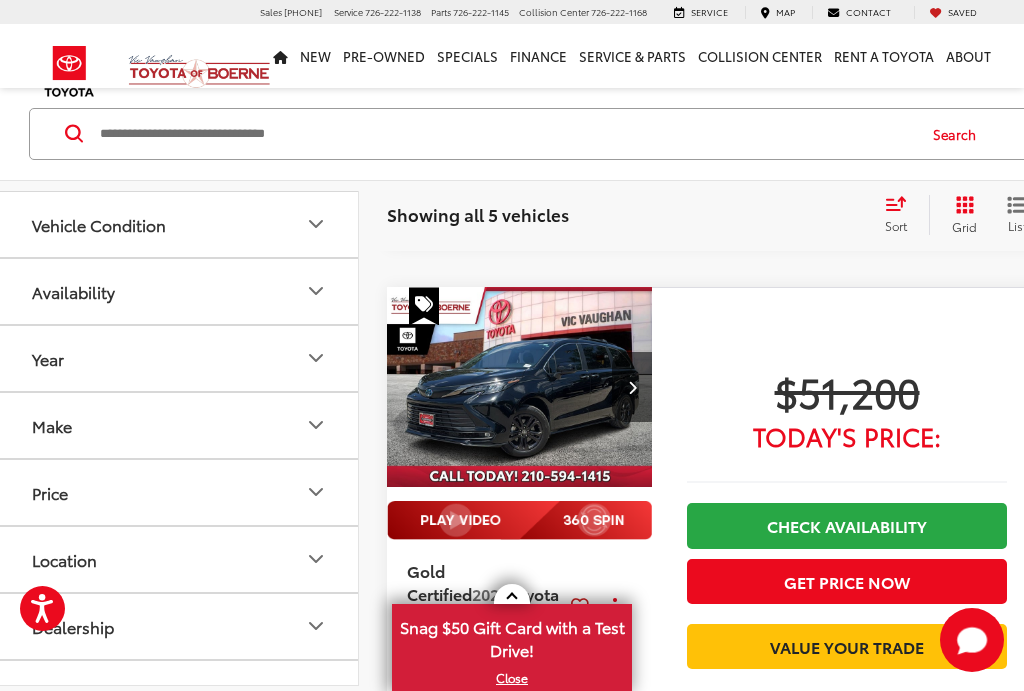 click at bounding box center [520, 387] 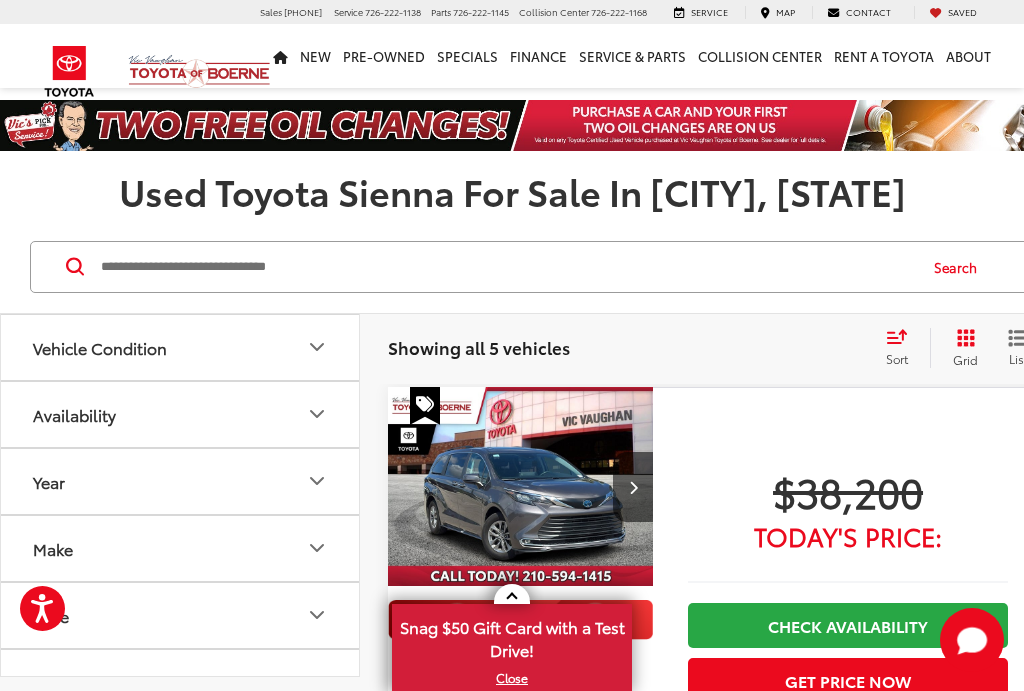 scroll, scrollTop: 0, scrollLeft: 1, axis: horizontal 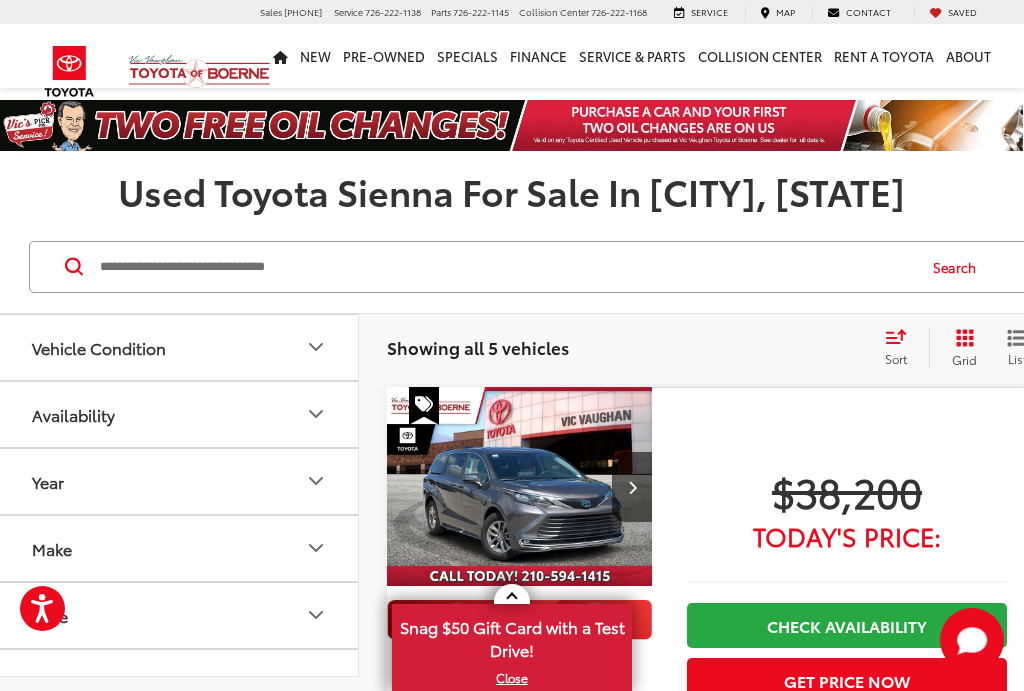 click at bounding box center [520, 487] 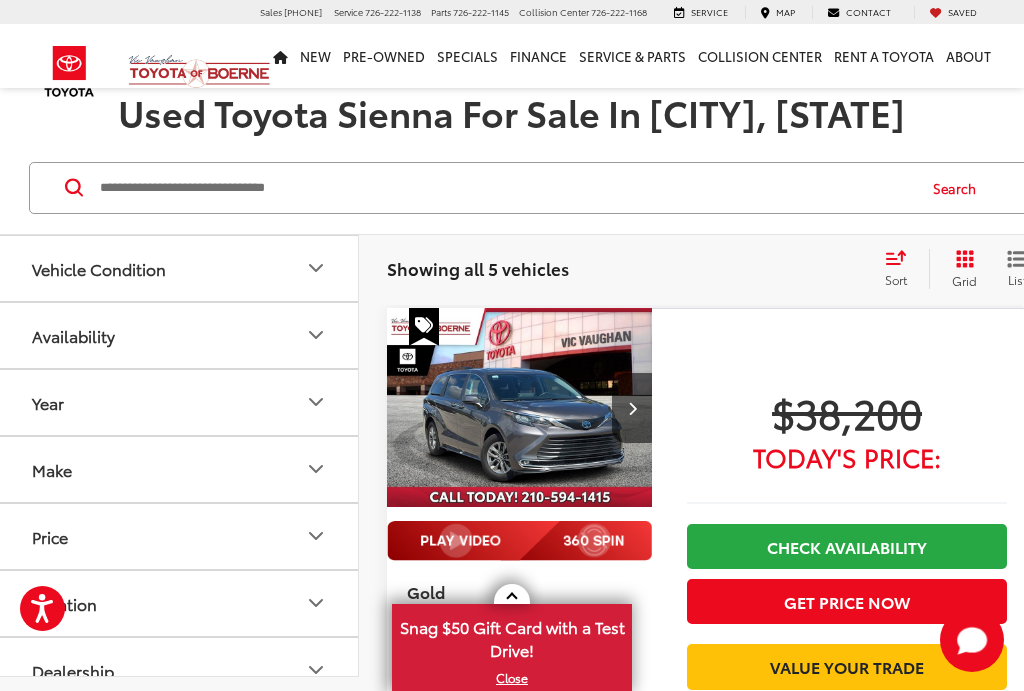 scroll, scrollTop: 0, scrollLeft: 1, axis: horizontal 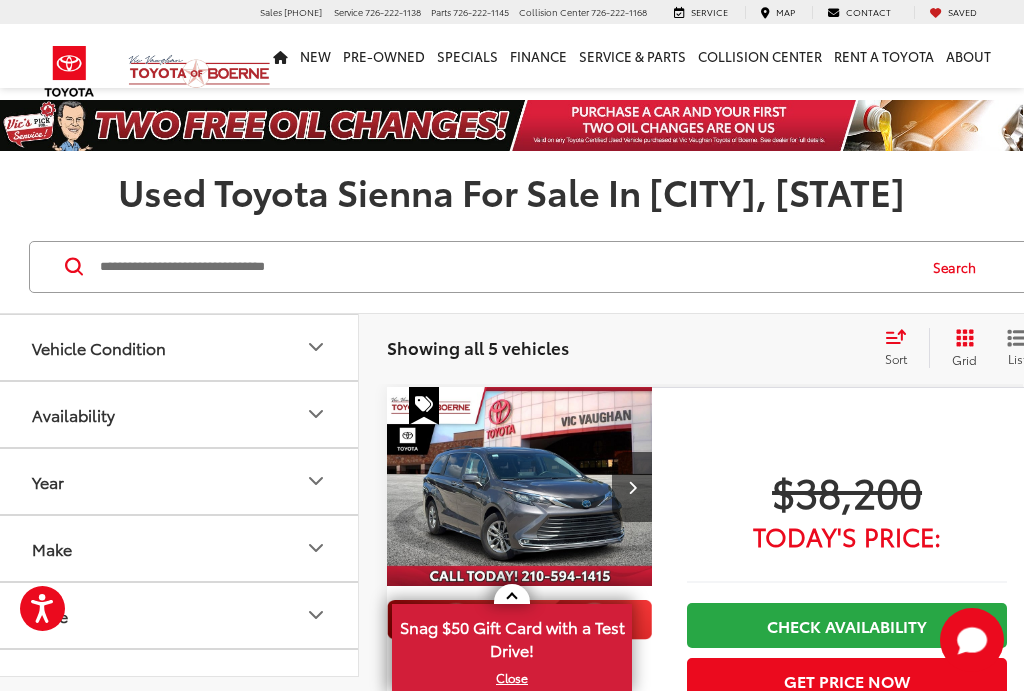 click on "Showing all 5 vehicles" at bounding box center [478, 347] 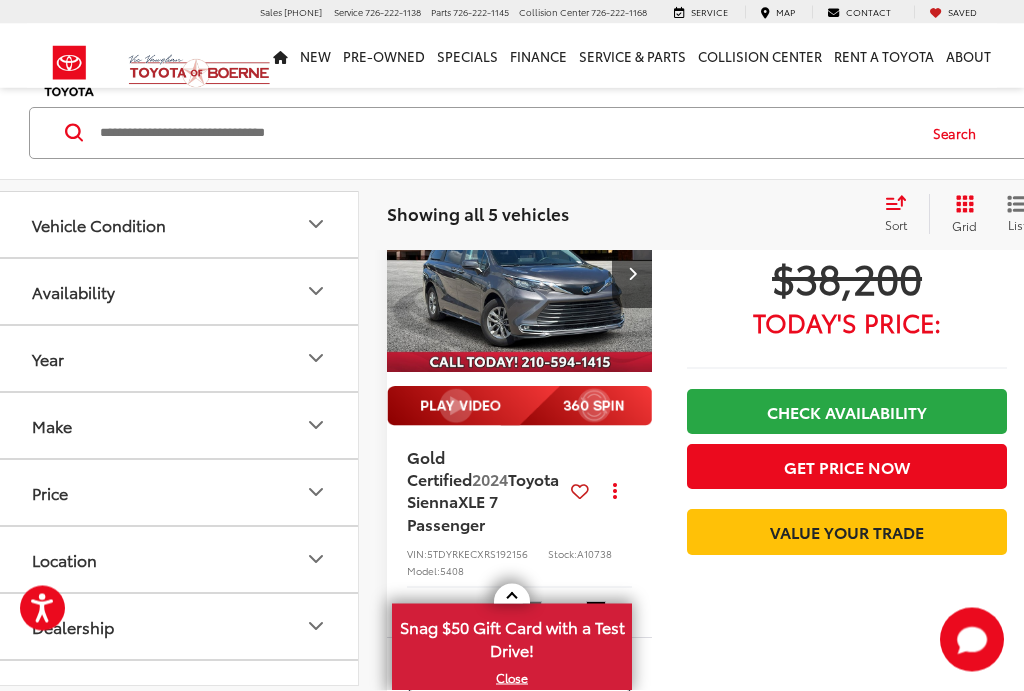 scroll, scrollTop: 215, scrollLeft: 1, axis: both 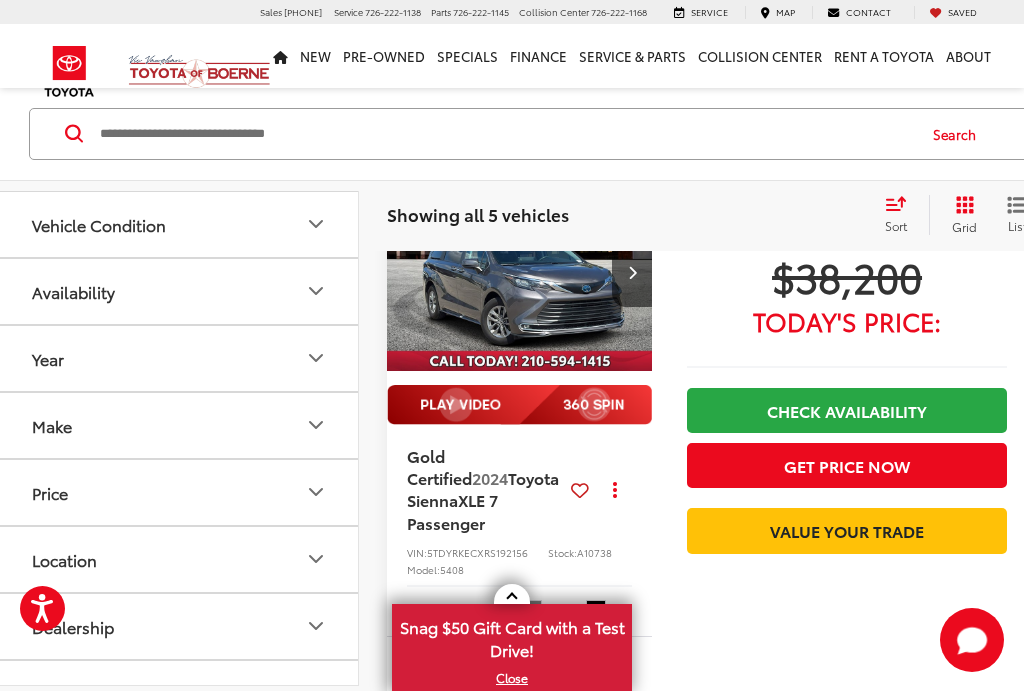 click at bounding box center [519, 405] 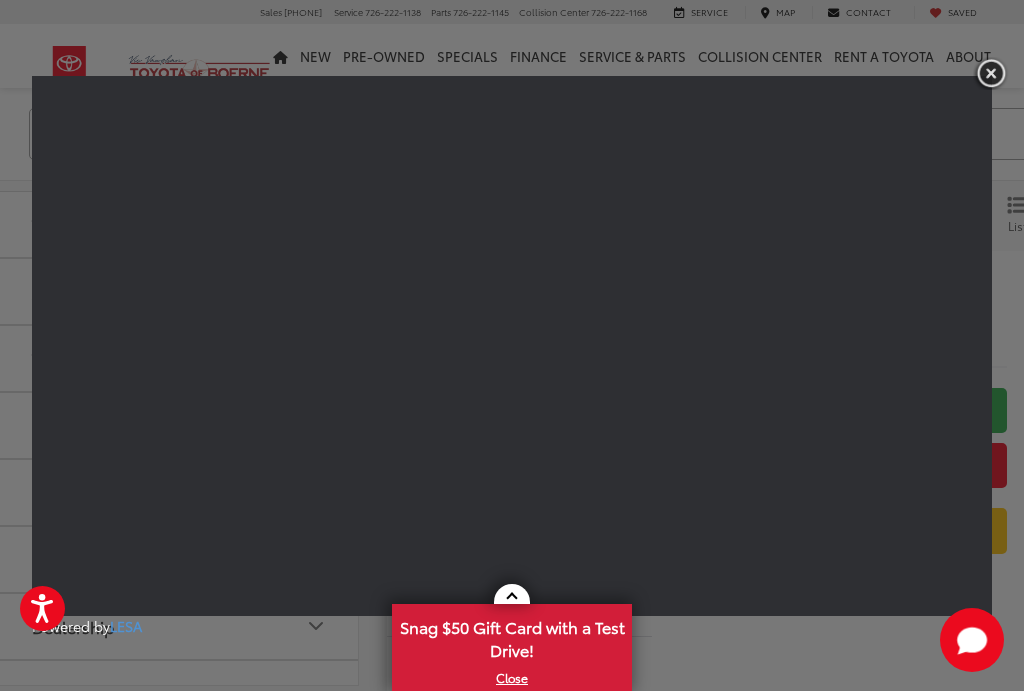 click at bounding box center (991, 73) 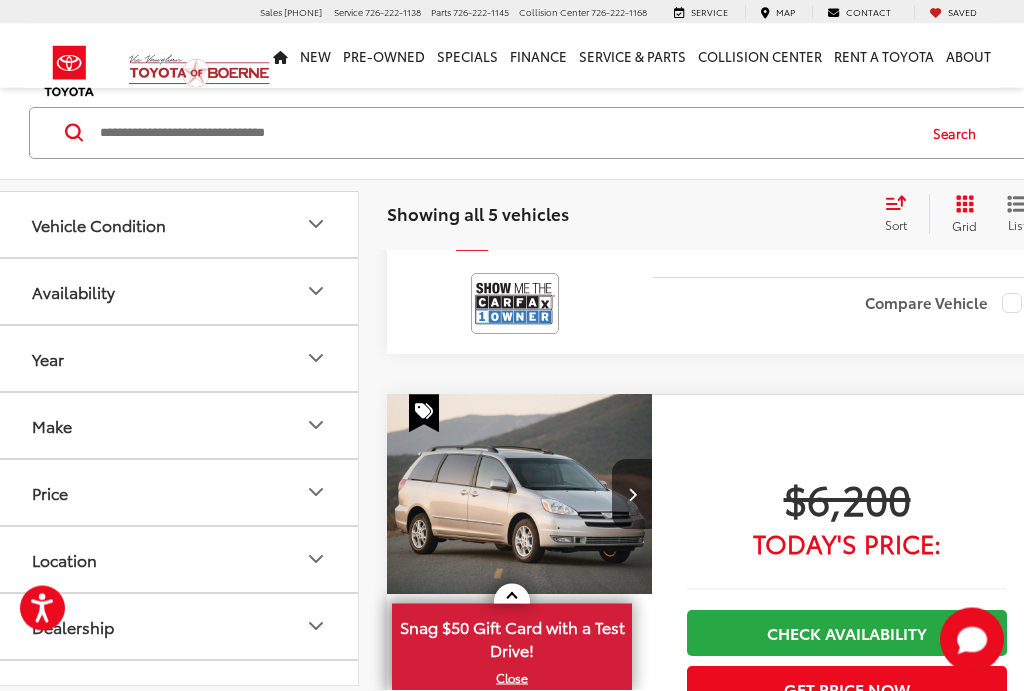 scroll, scrollTop: 1417, scrollLeft: 1, axis: both 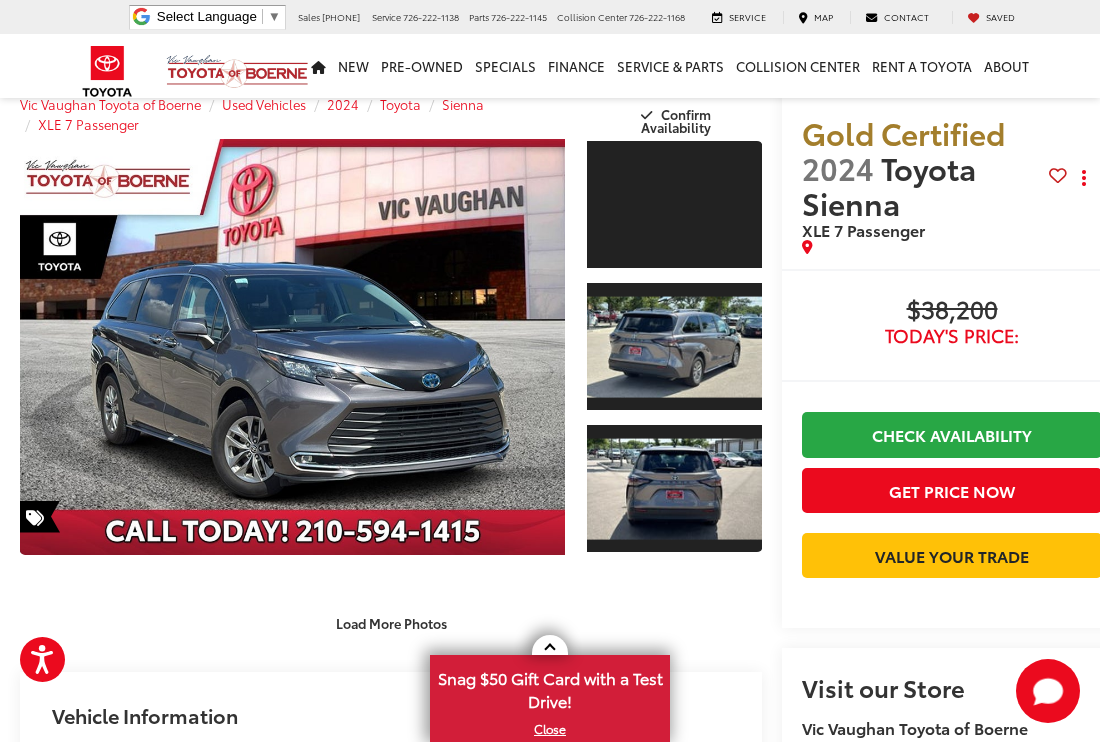 click on "Check Availability" at bounding box center [952, 434] 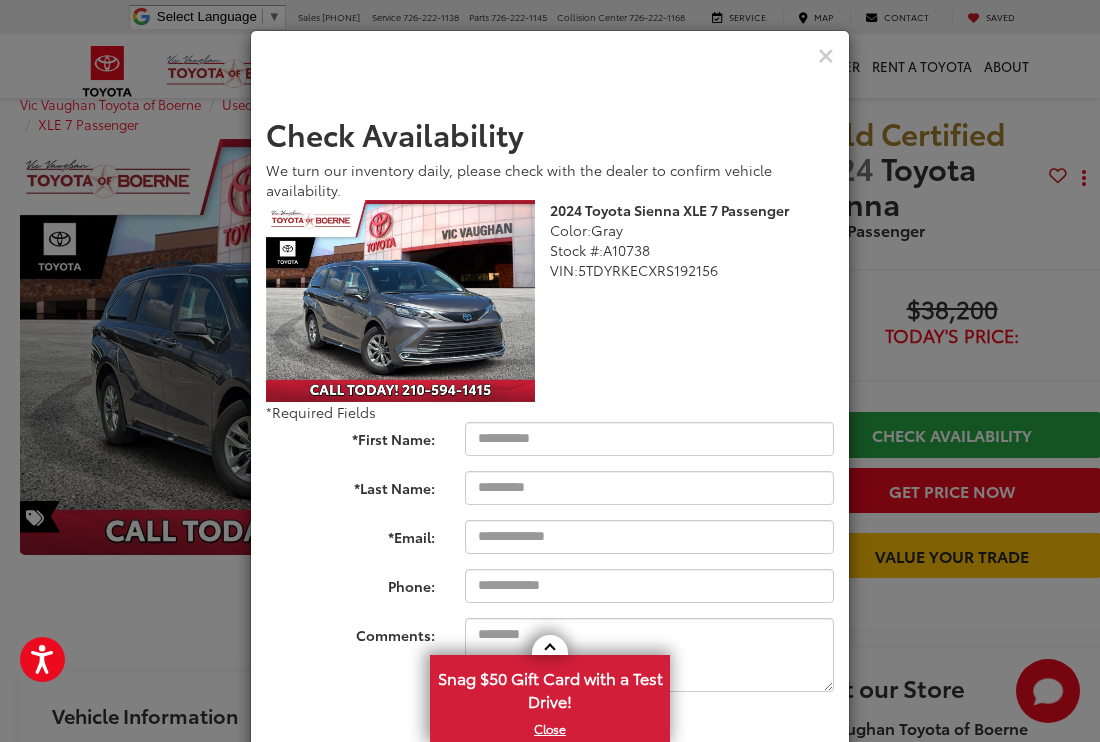click at bounding box center (826, 56) 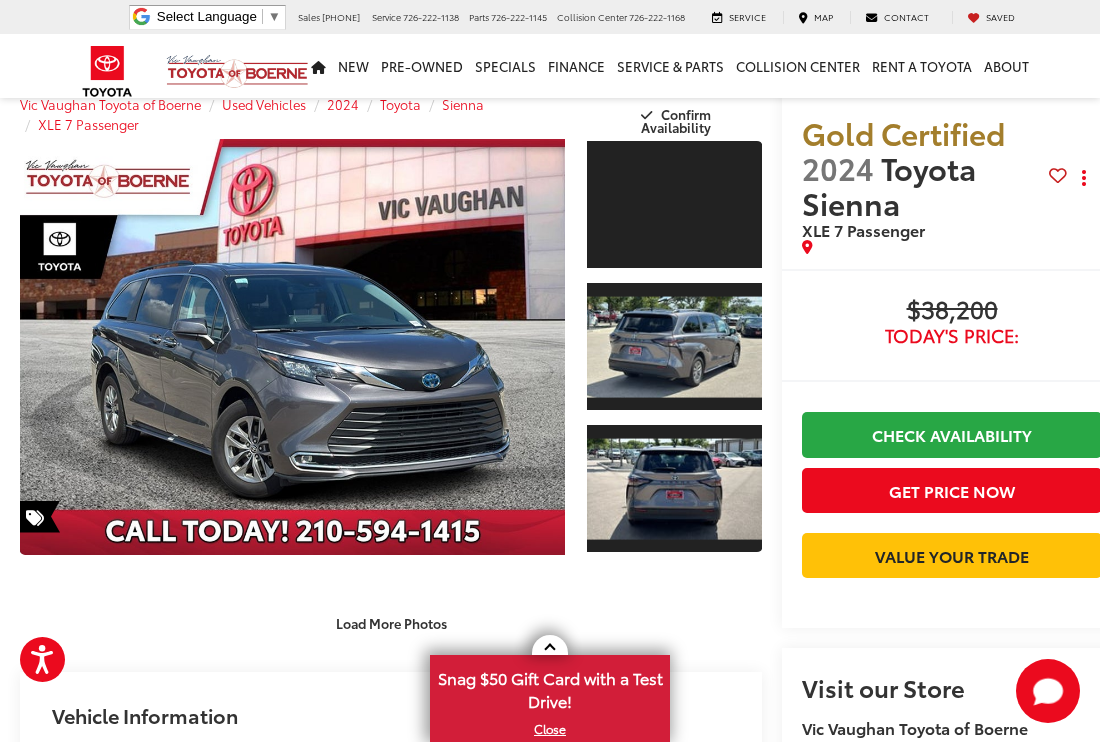 click at bounding box center (292, 347) 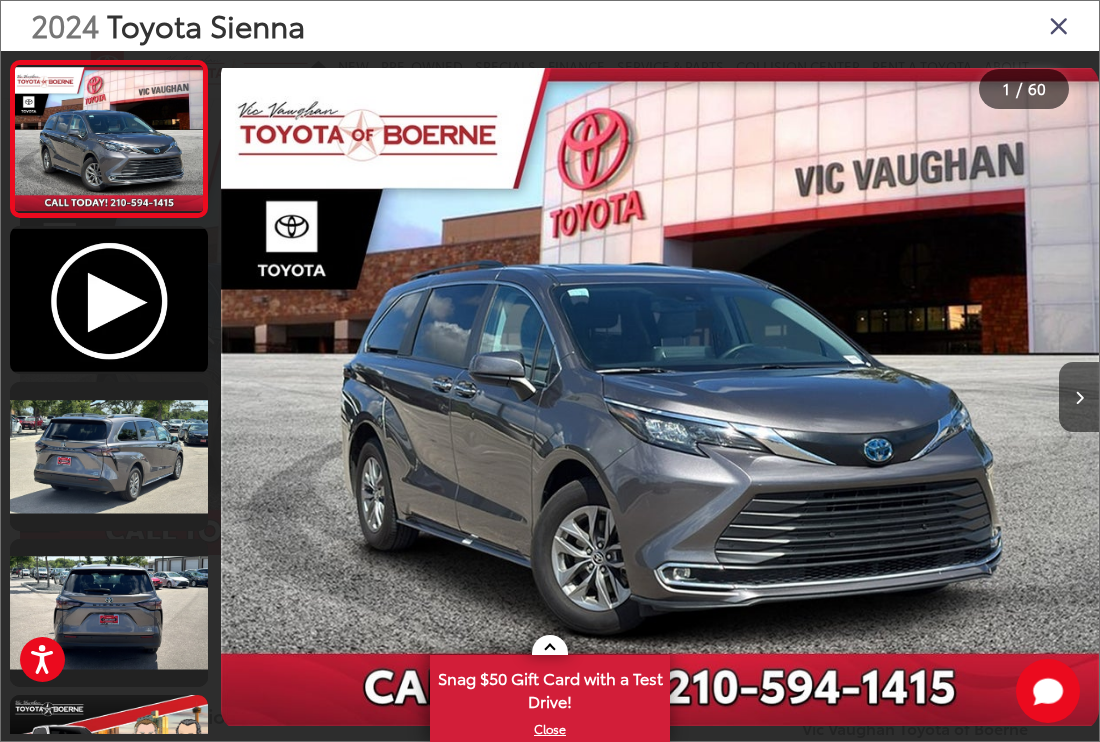 click at bounding box center (109, 456) 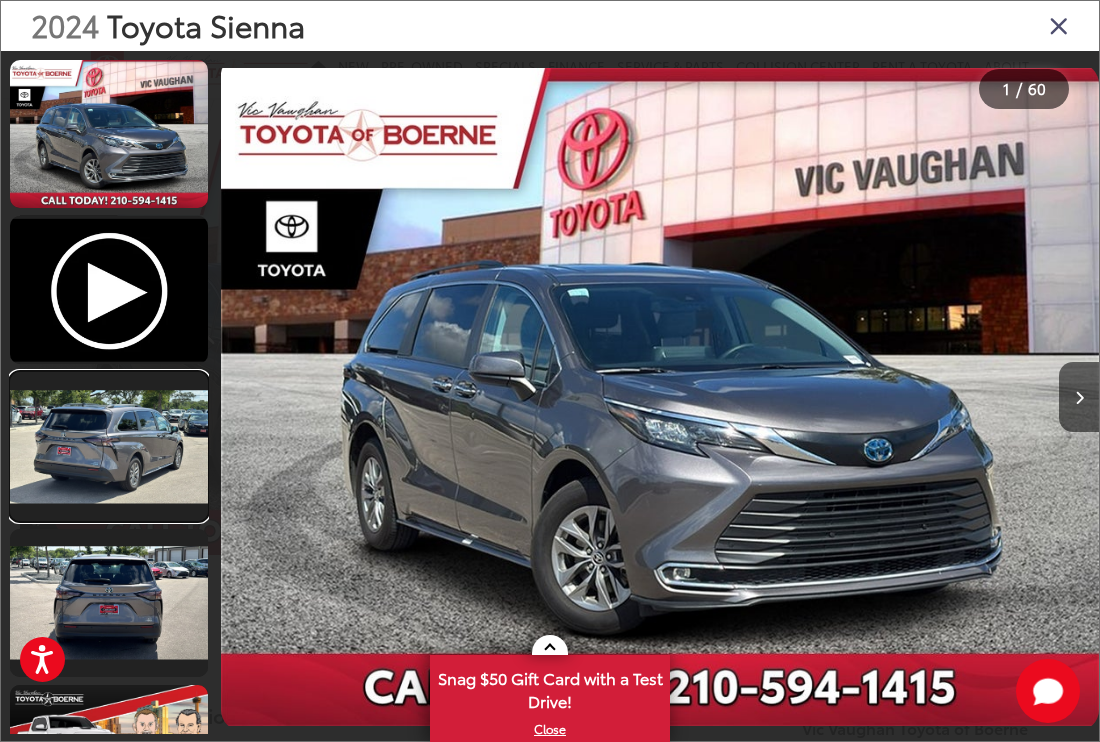 scroll, scrollTop: 0, scrollLeft: 1407, axis: horizontal 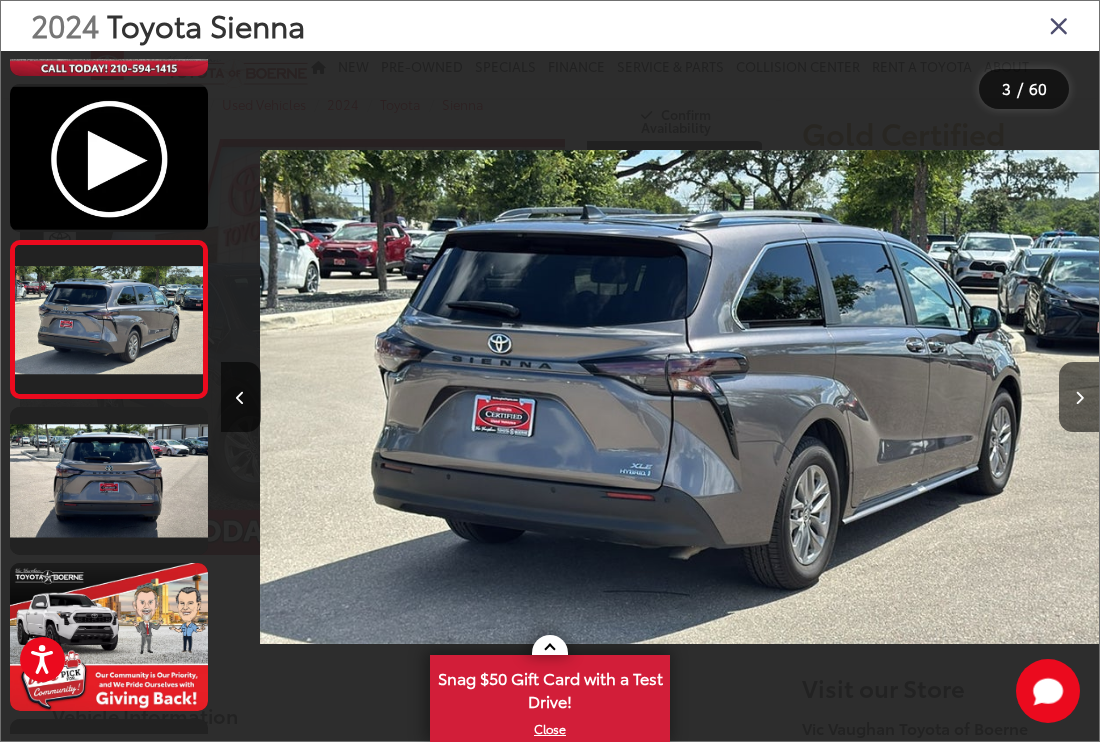 click at bounding box center [109, 481] 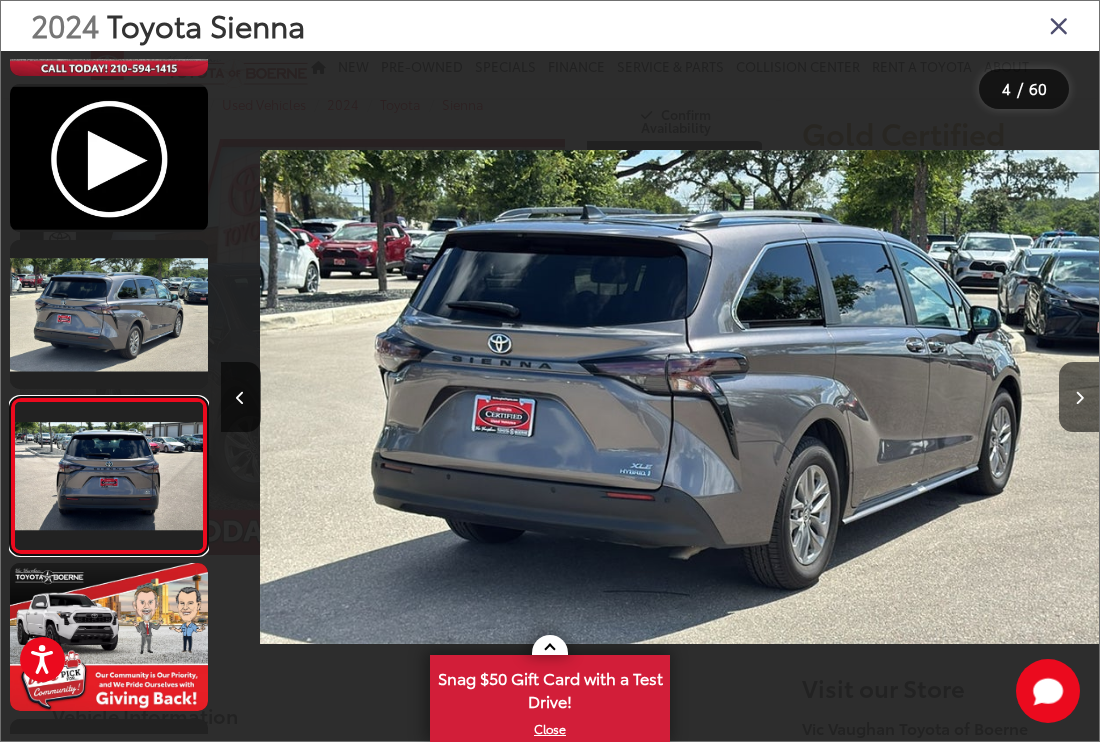 scroll, scrollTop: 0, scrollLeft: 2503, axis: horizontal 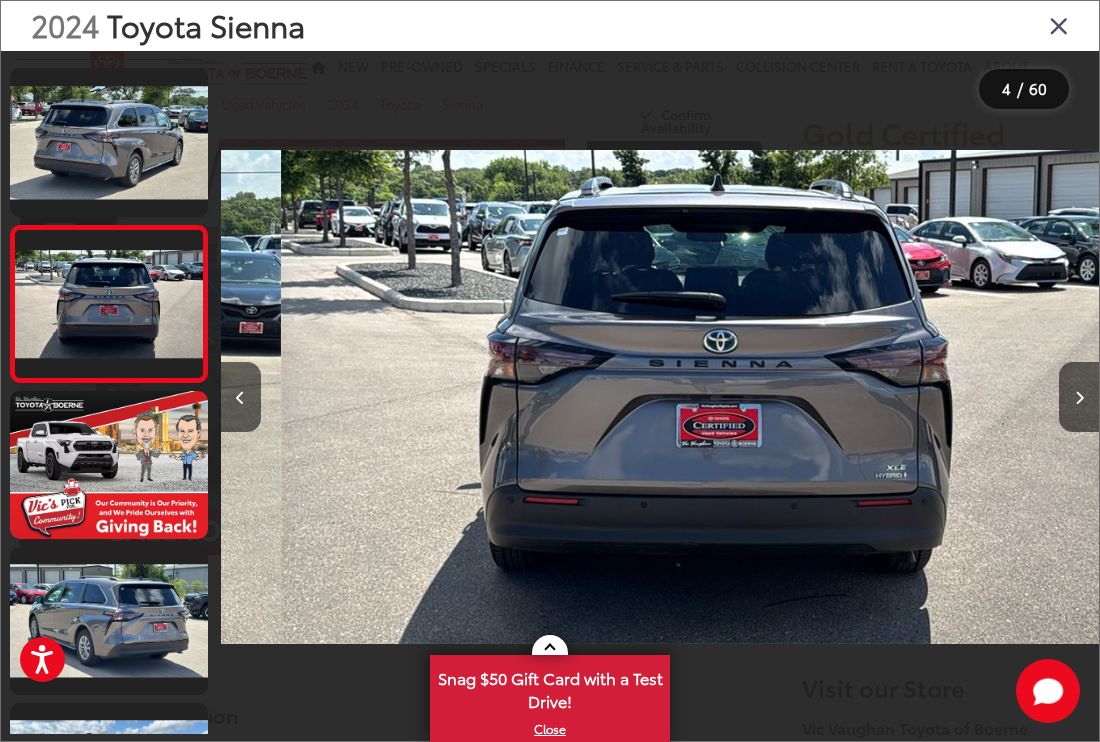 click at bounding box center [109, 465] 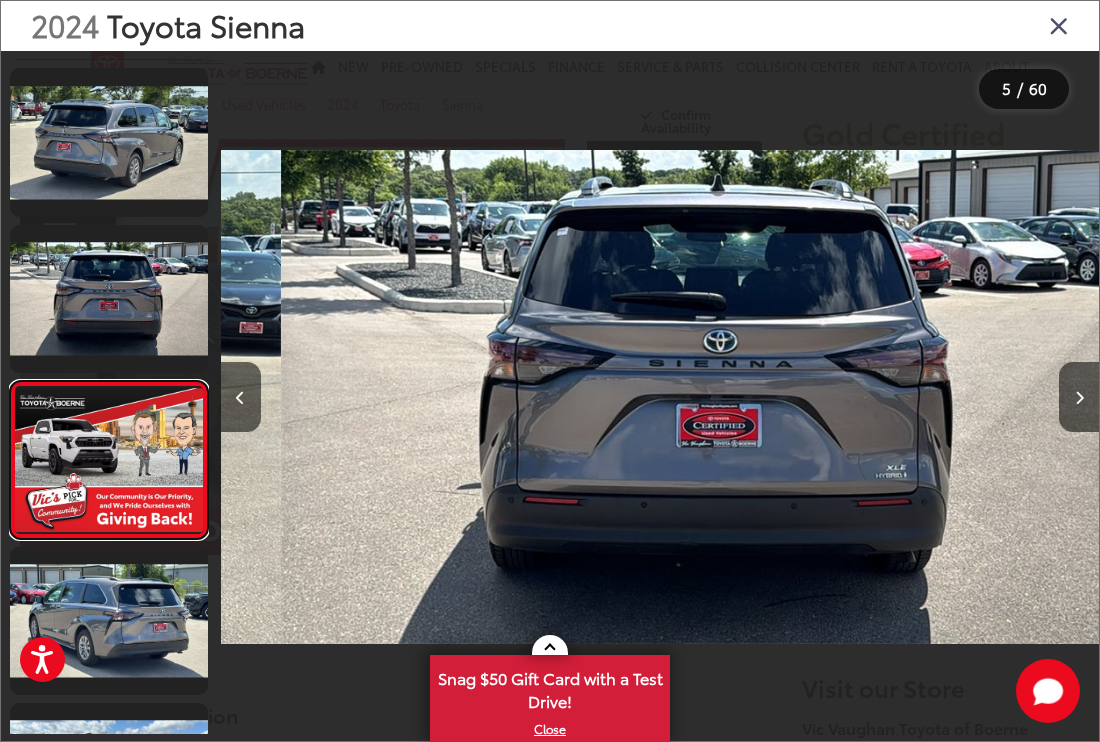 scroll, scrollTop: 0, scrollLeft: 3271, axis: horizontal 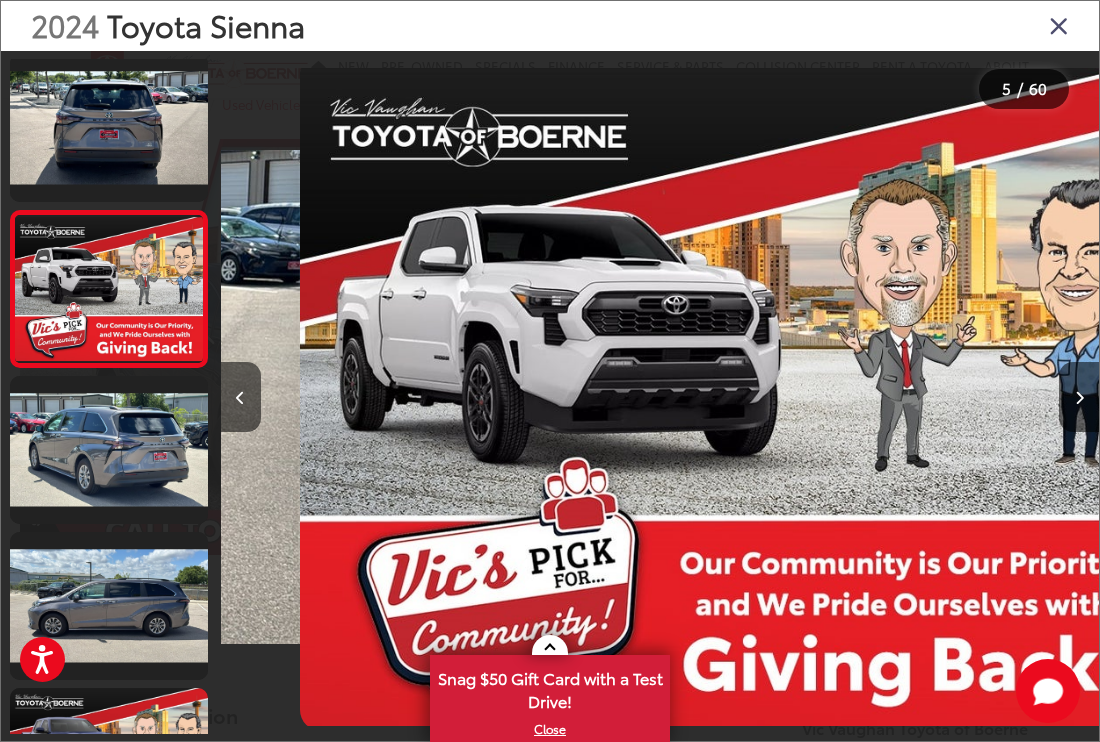 click at bounding box center (109, 450) 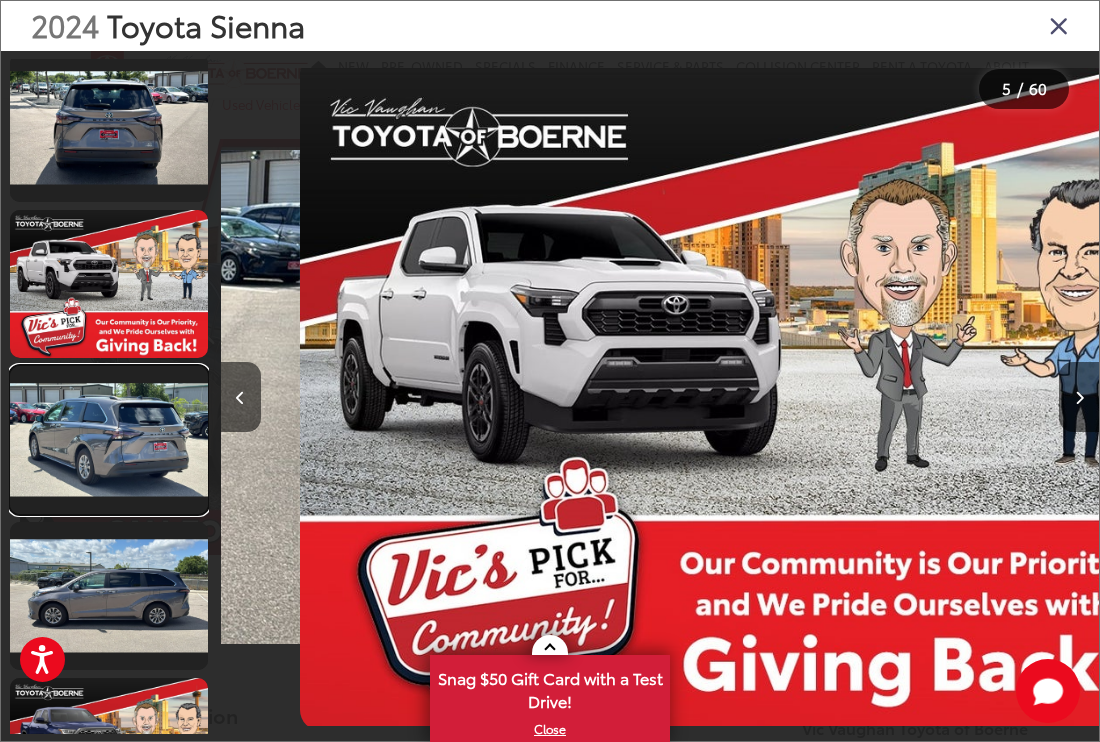 scroll, scrollTop: 0, scrollLeft: 3695, axis: horizontal 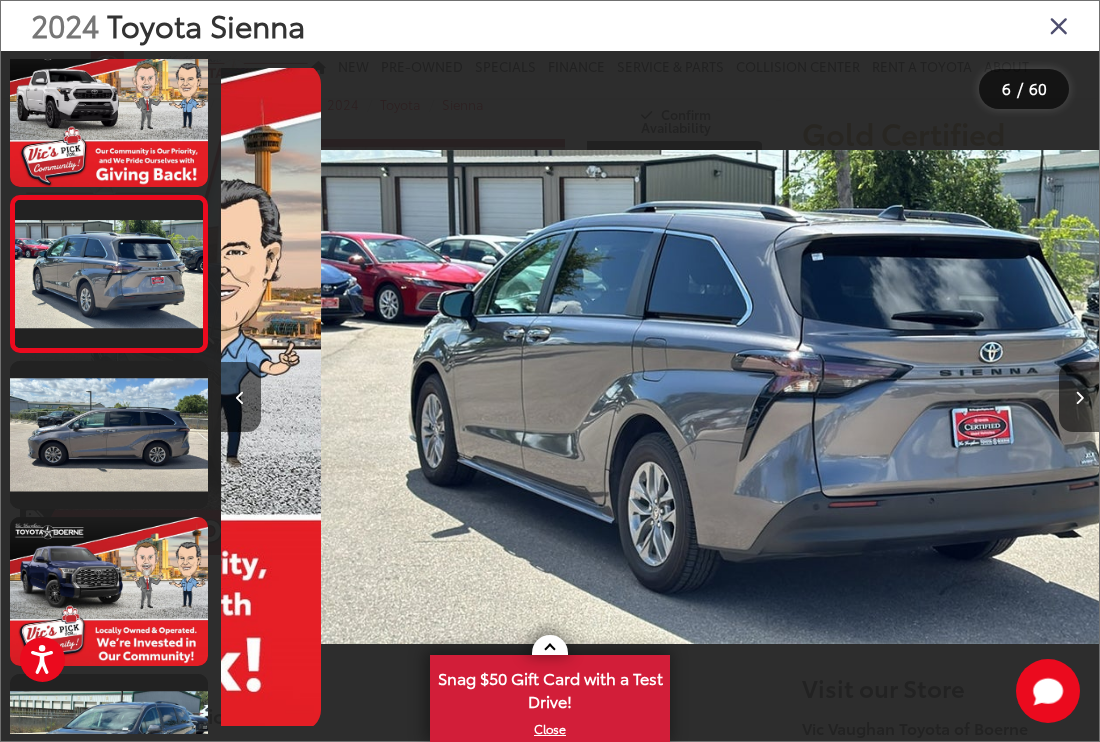 click at bounding box center [109, 435] 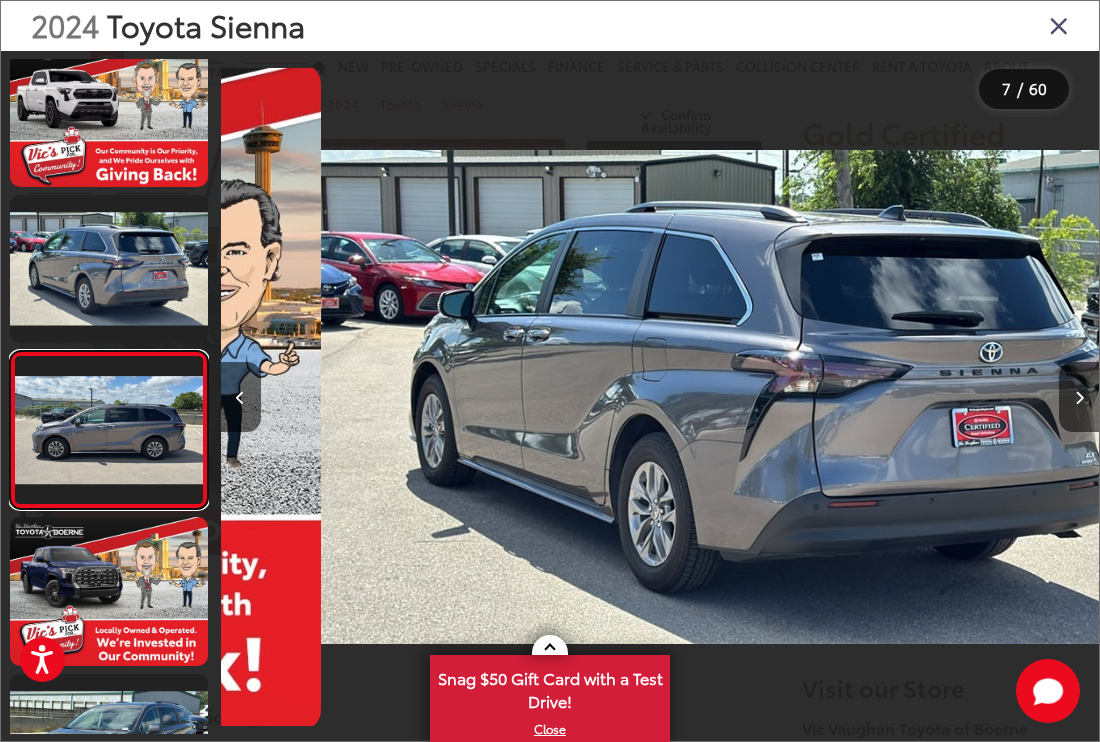 scroll, scrollTop: 0, scrollLeft: 5049, axis: horizontal 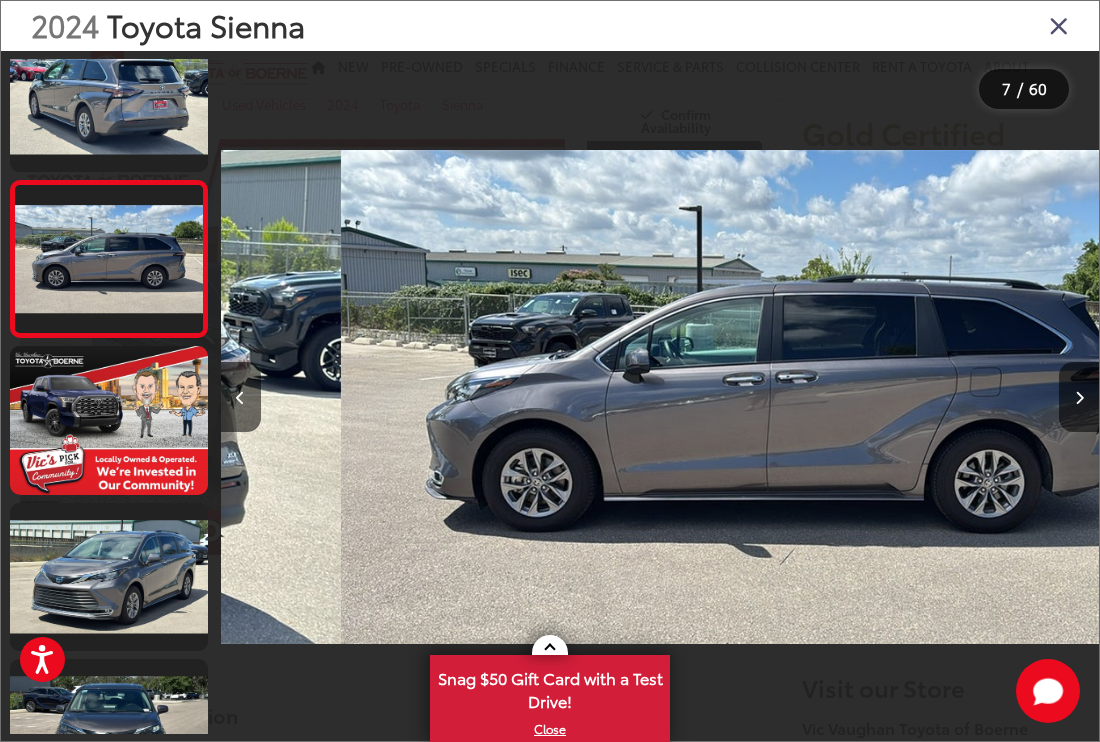 click at bounding box center (109, 420) 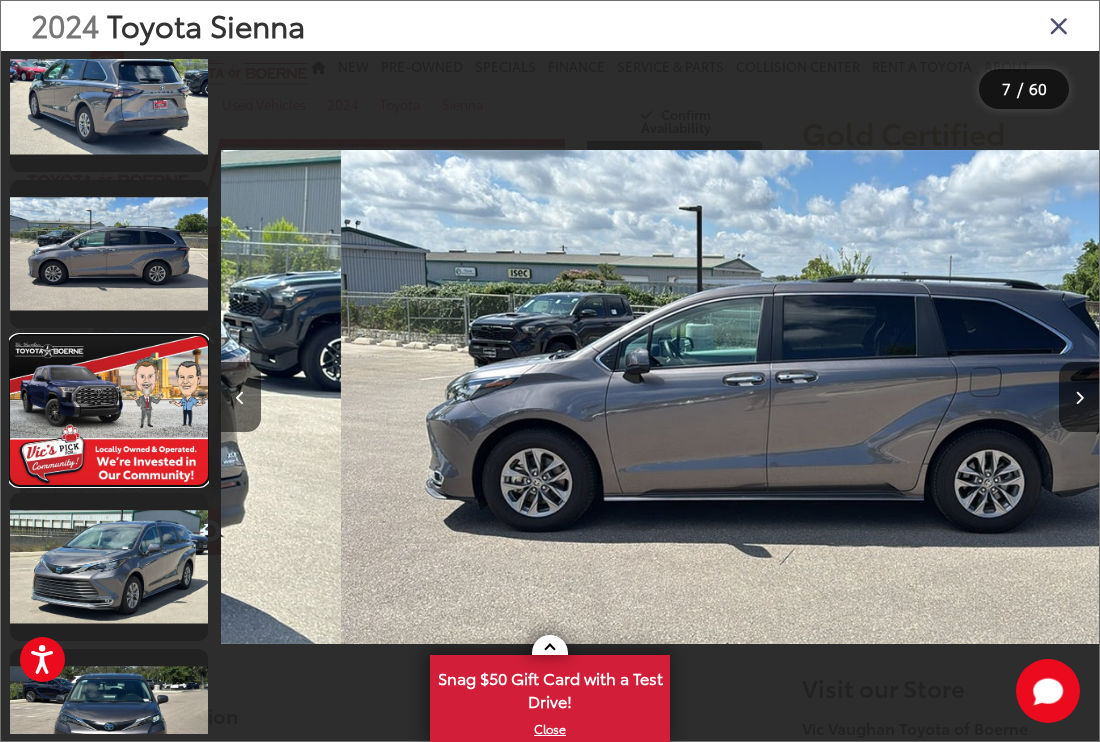 scroll, scrollTop: 0, scrollLeft: 5442, axis: horizontal 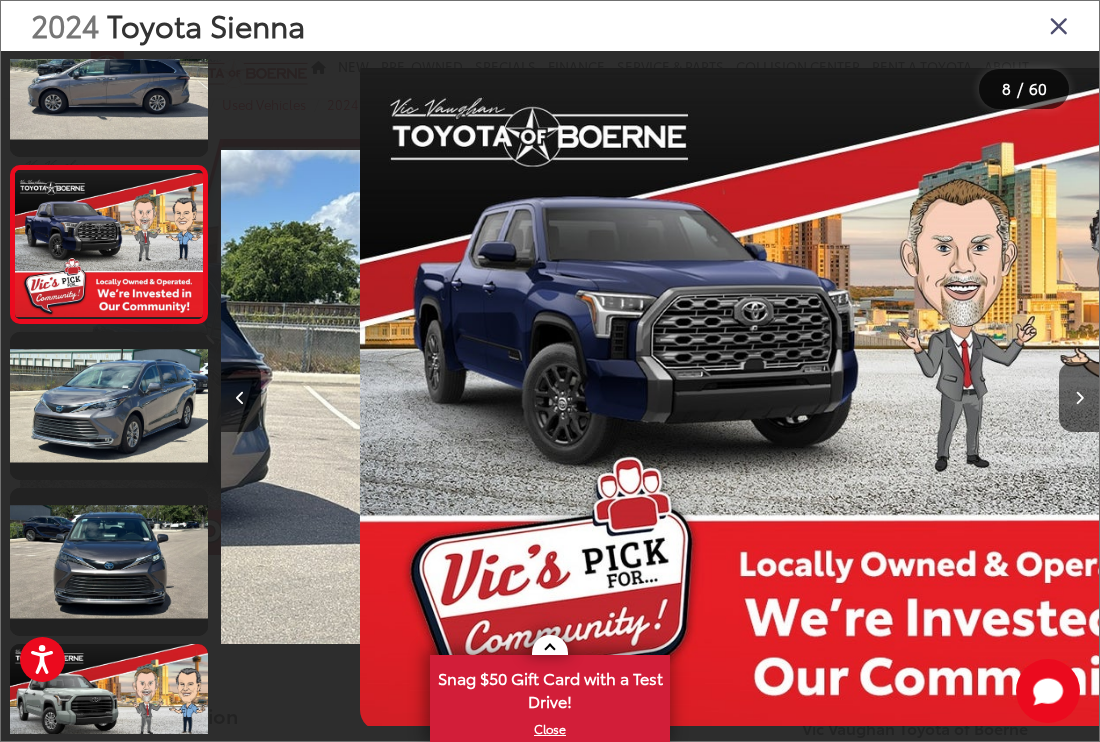 click at bounding box center [109, 406] 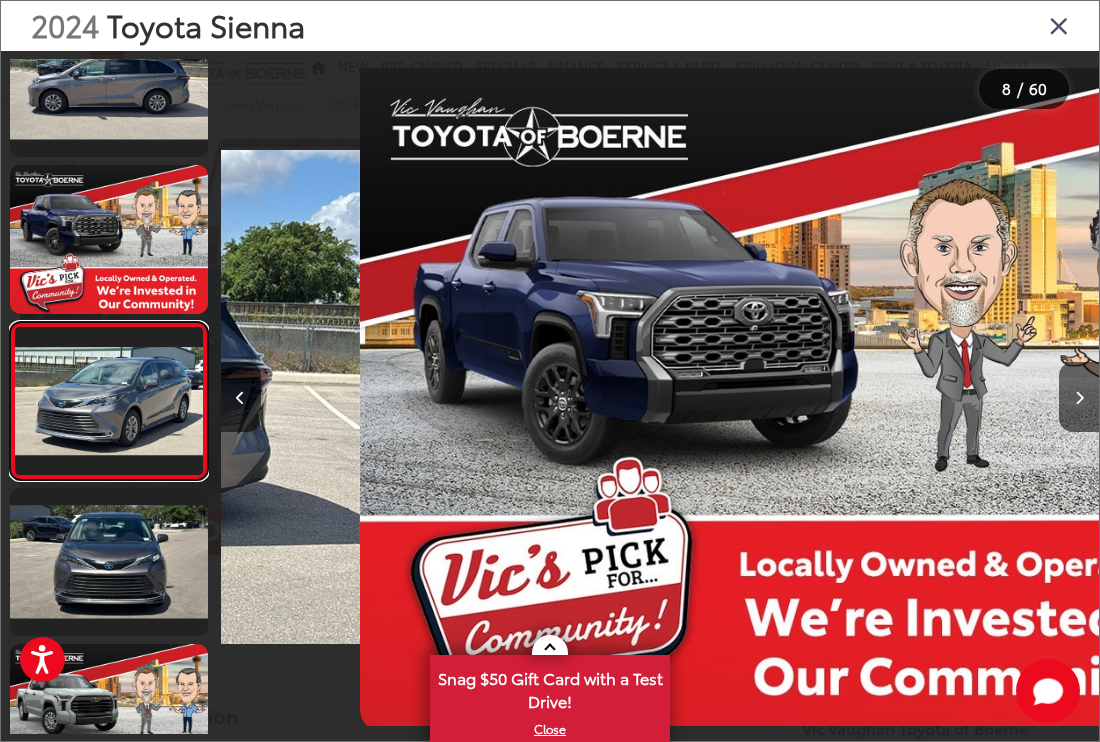 scroll, scrollTop: 0, scrollLeft: 6757, axis: horizontal 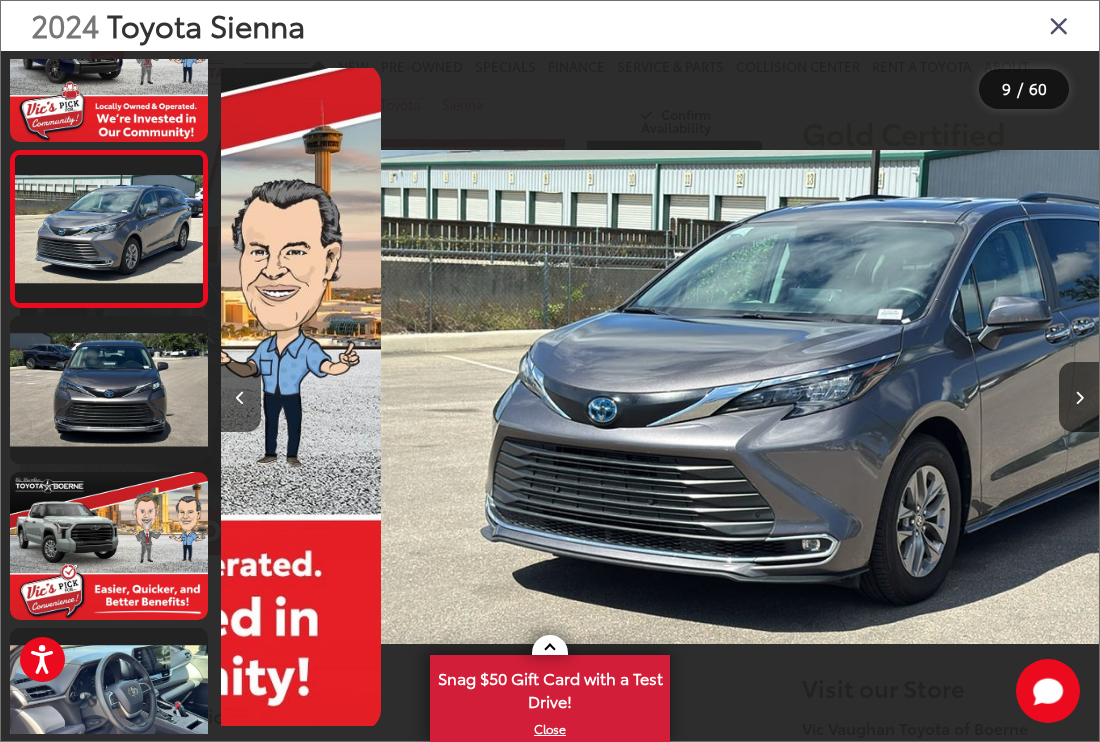 click at bounding box center (109, 390) 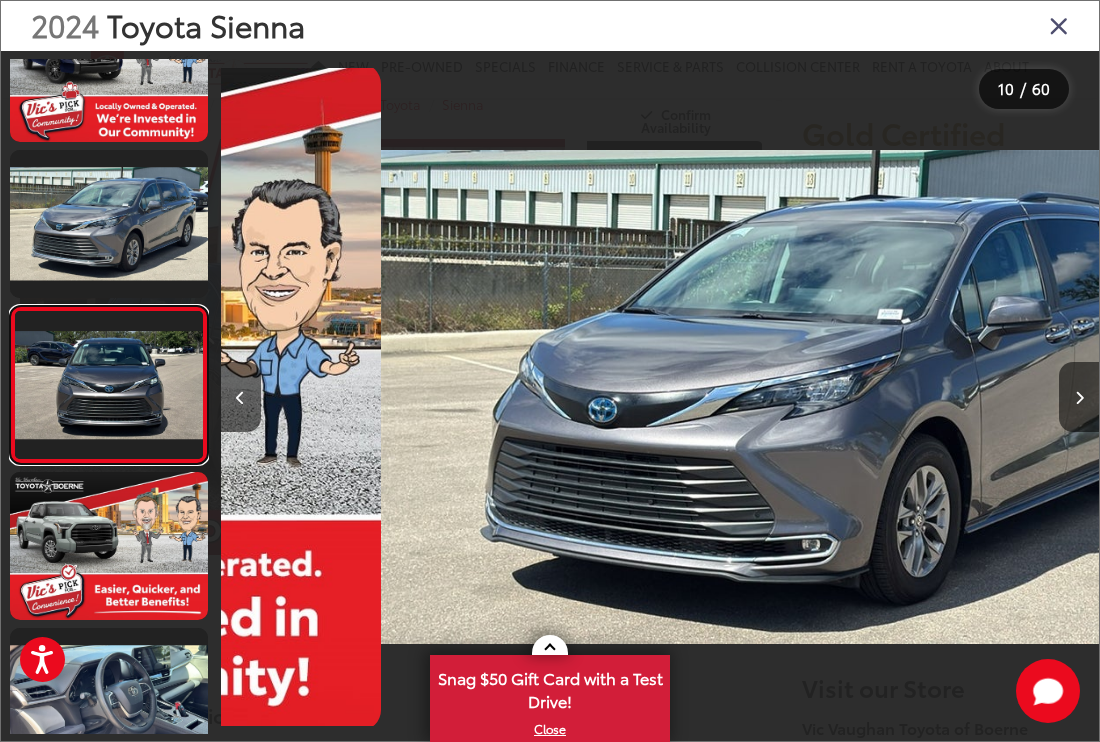 scroll, scrollTop: 0, scrollLeft: 7581, axis: horizontal 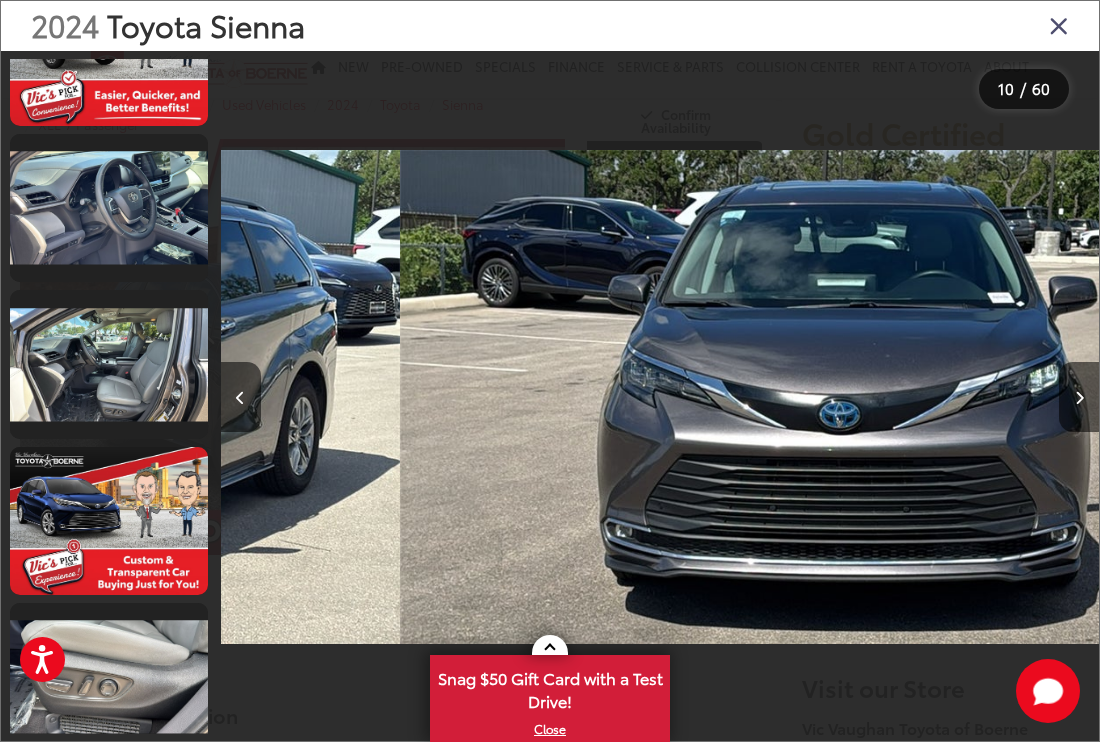 click at bounding box center [109, 208] 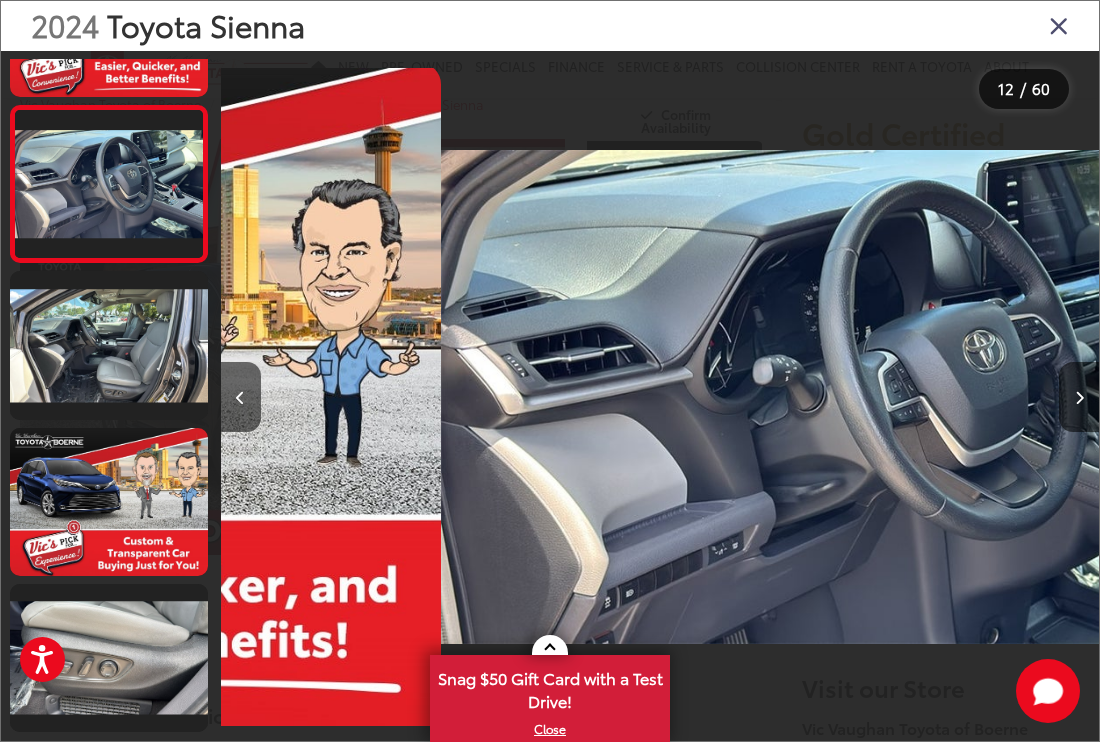 click at bounding box center (109, 345) 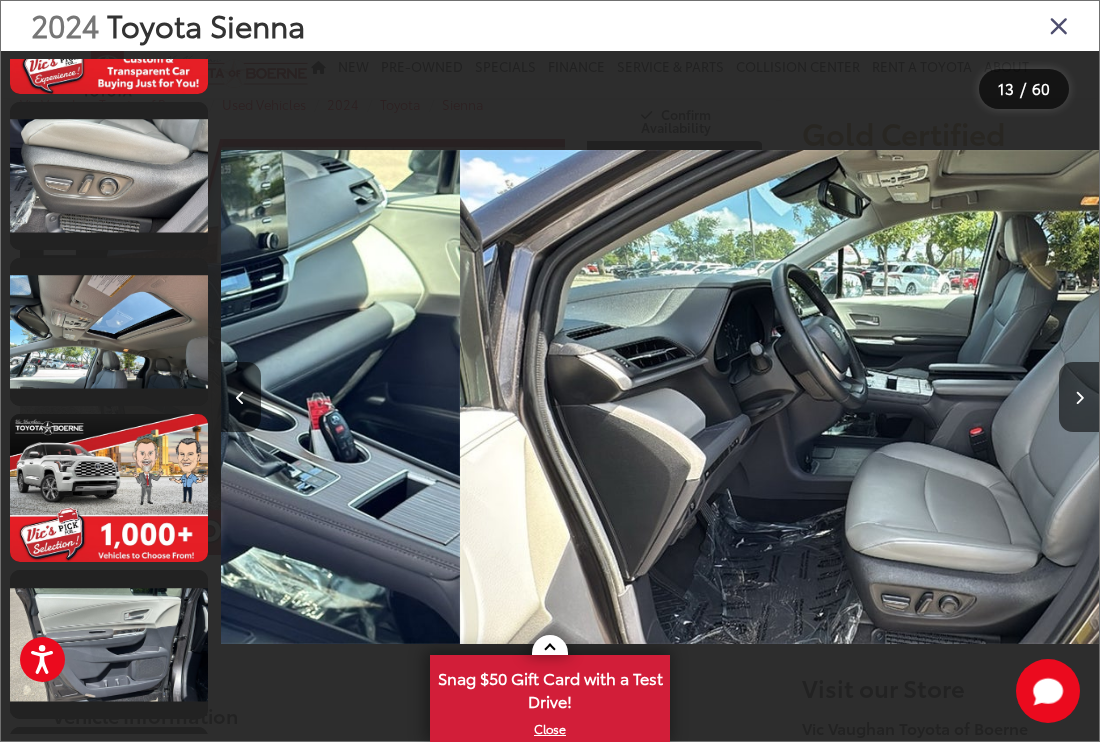 click at bounding box center [109, 332] 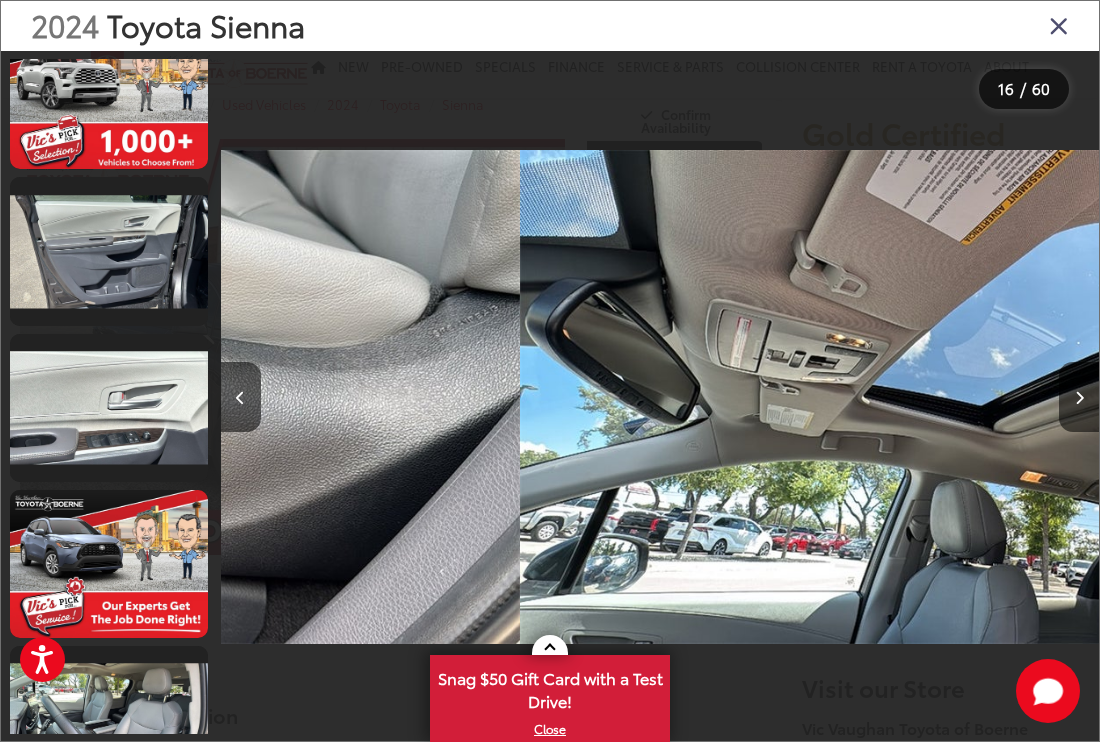 click at bounding box center [109, 251] 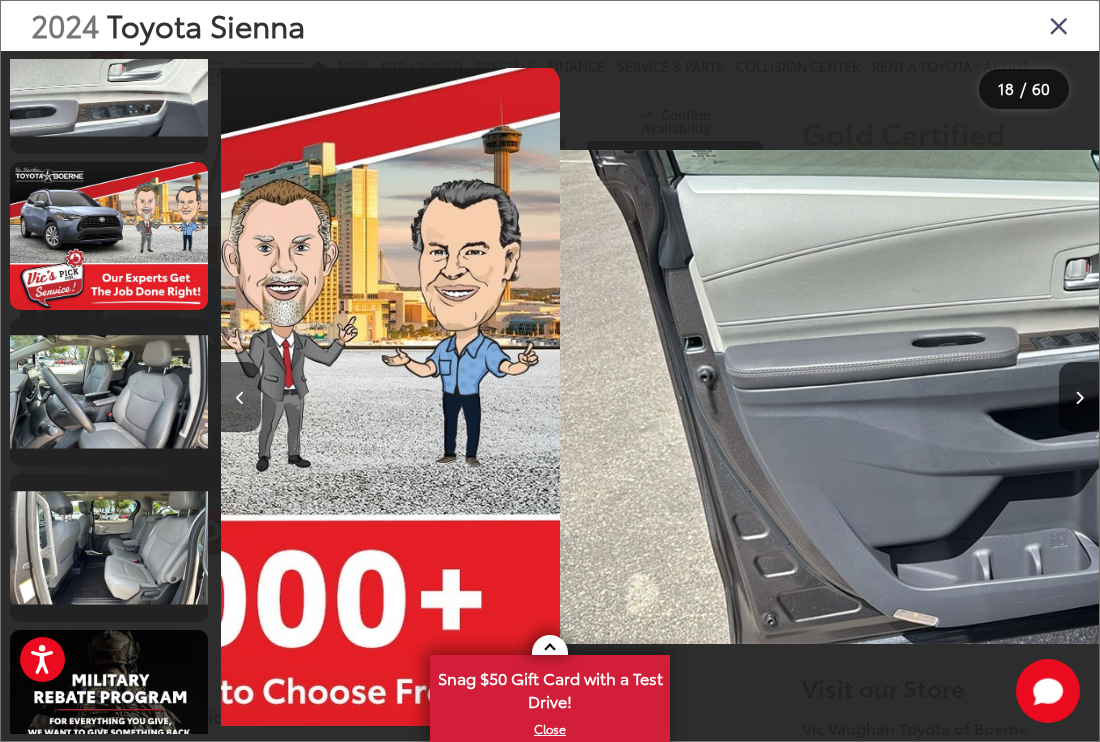 click at bounding box center (109, 80) 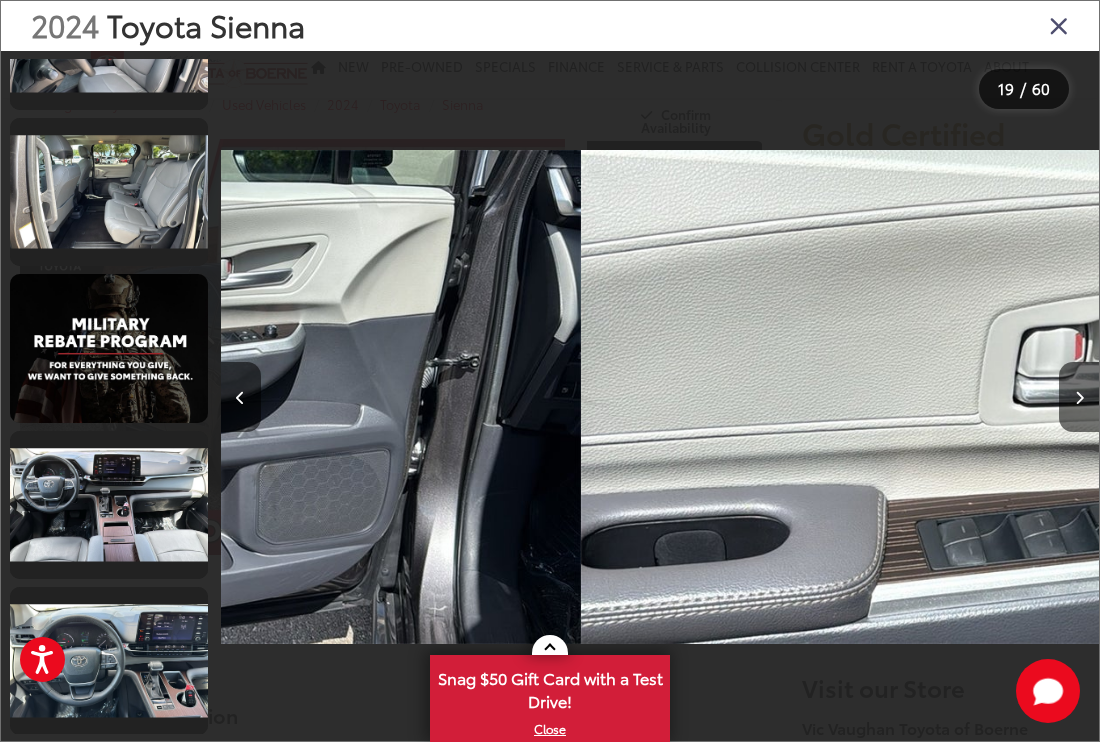 click at bounding box center [109, 192] 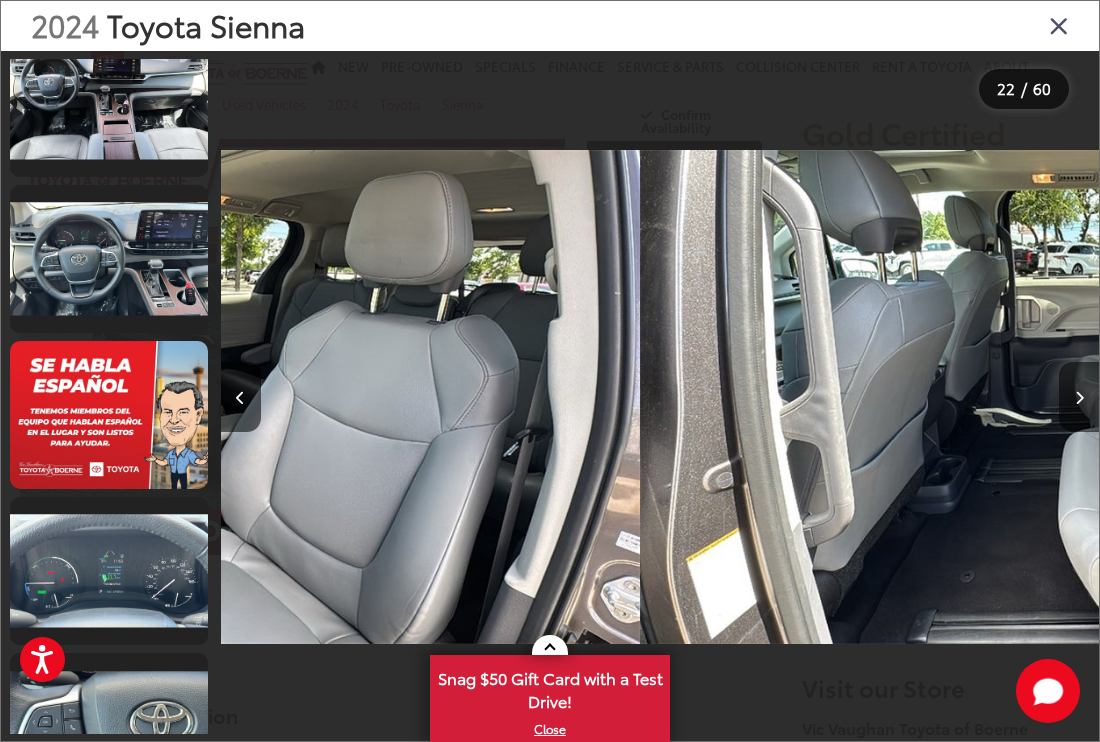 click at bounding box center [109, 103] 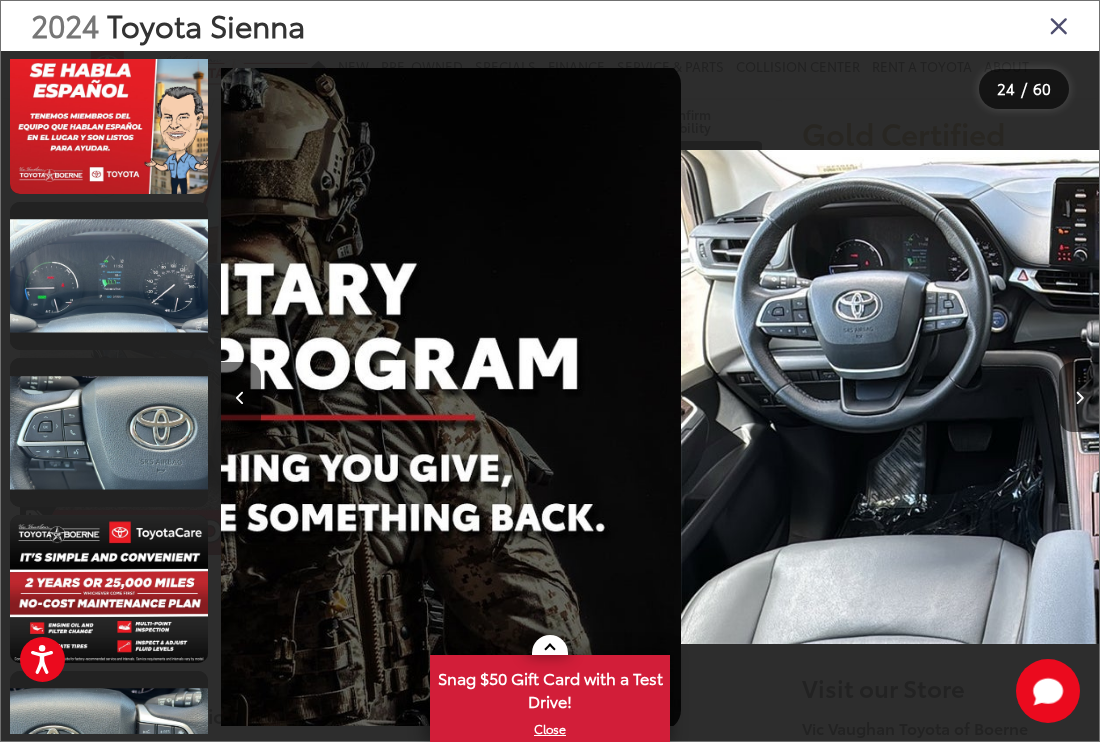 click at bounding box center (109, -36) 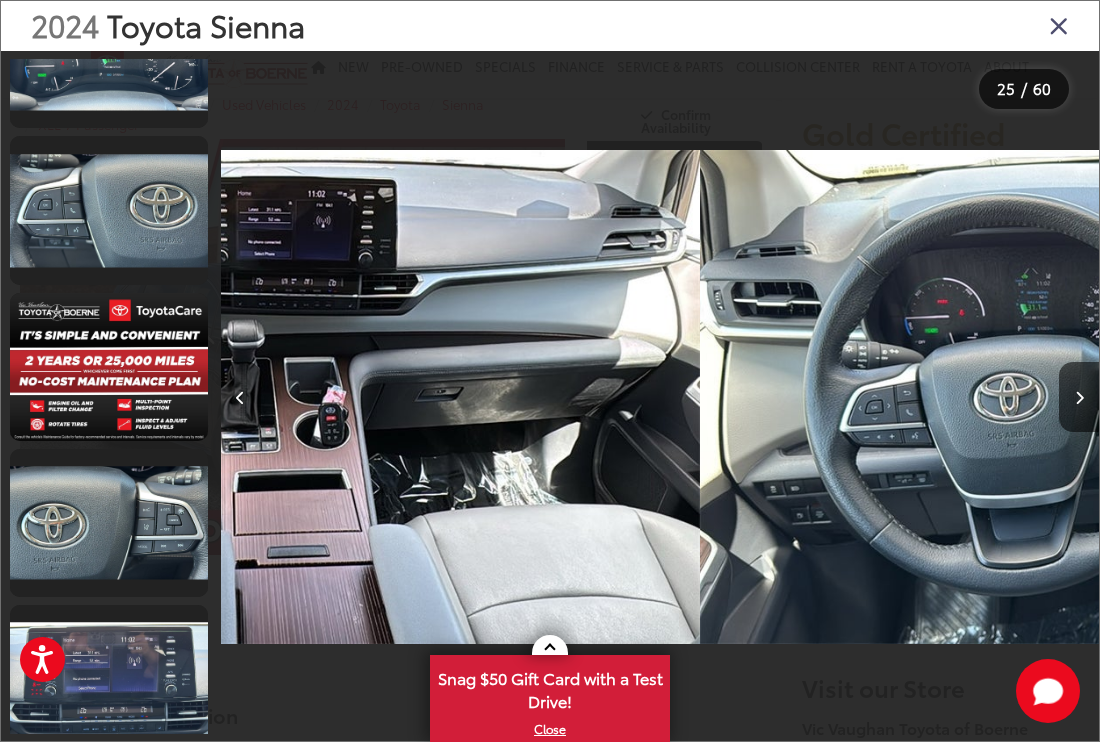 click at bounding box center (109, 54) 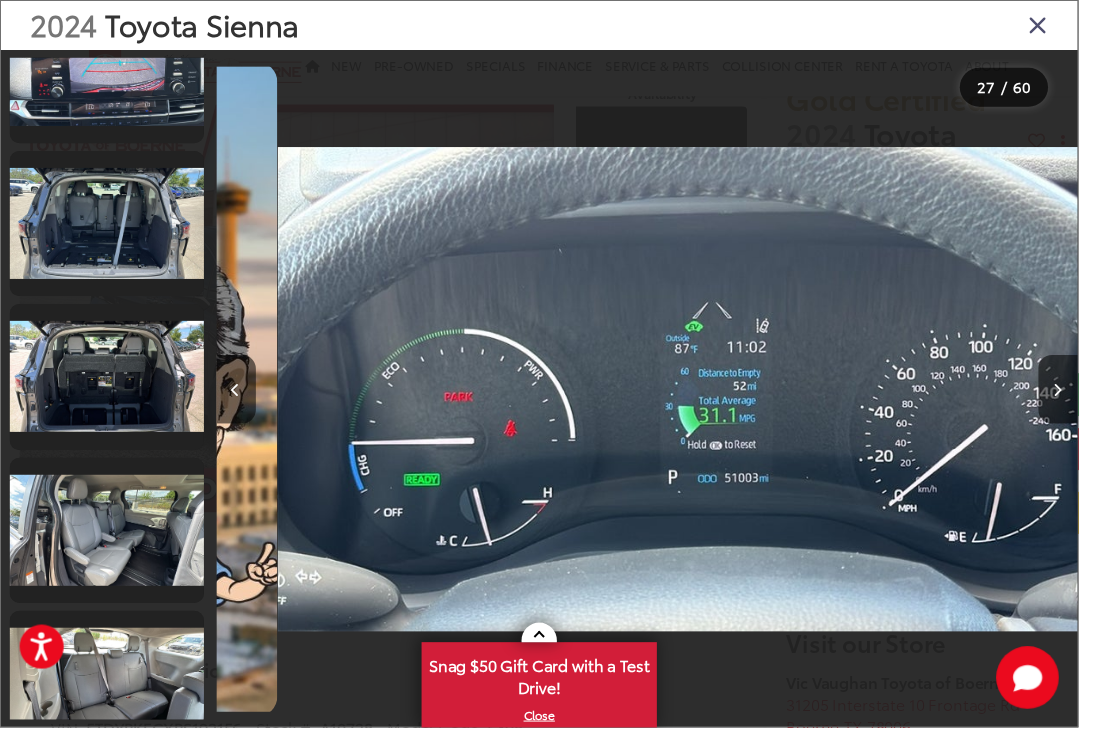 click at bounding box center [109, -240] 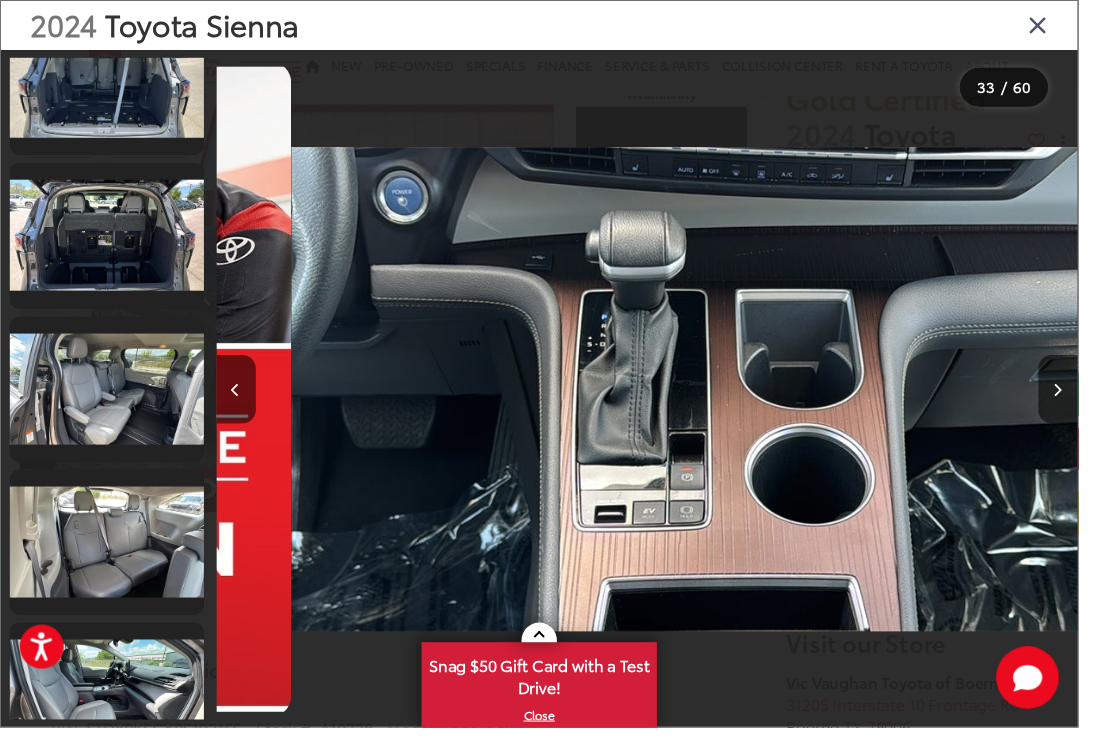 click at bounding box center (109, -228) 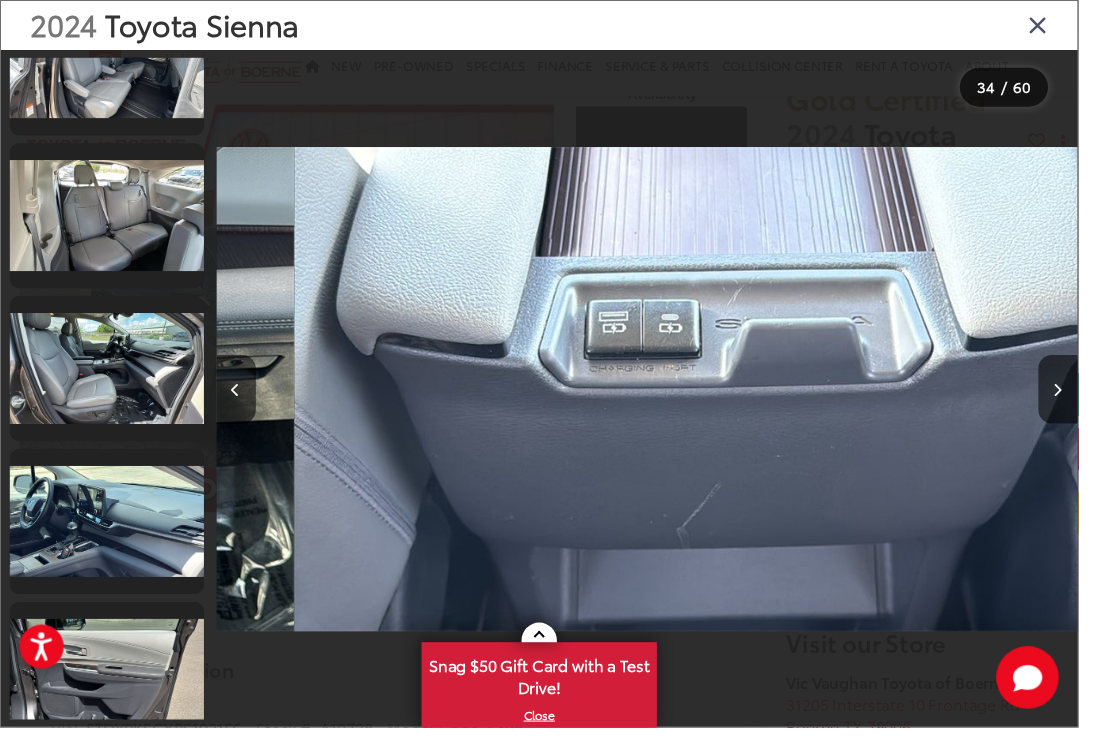 click at bounding box center (109, -249) 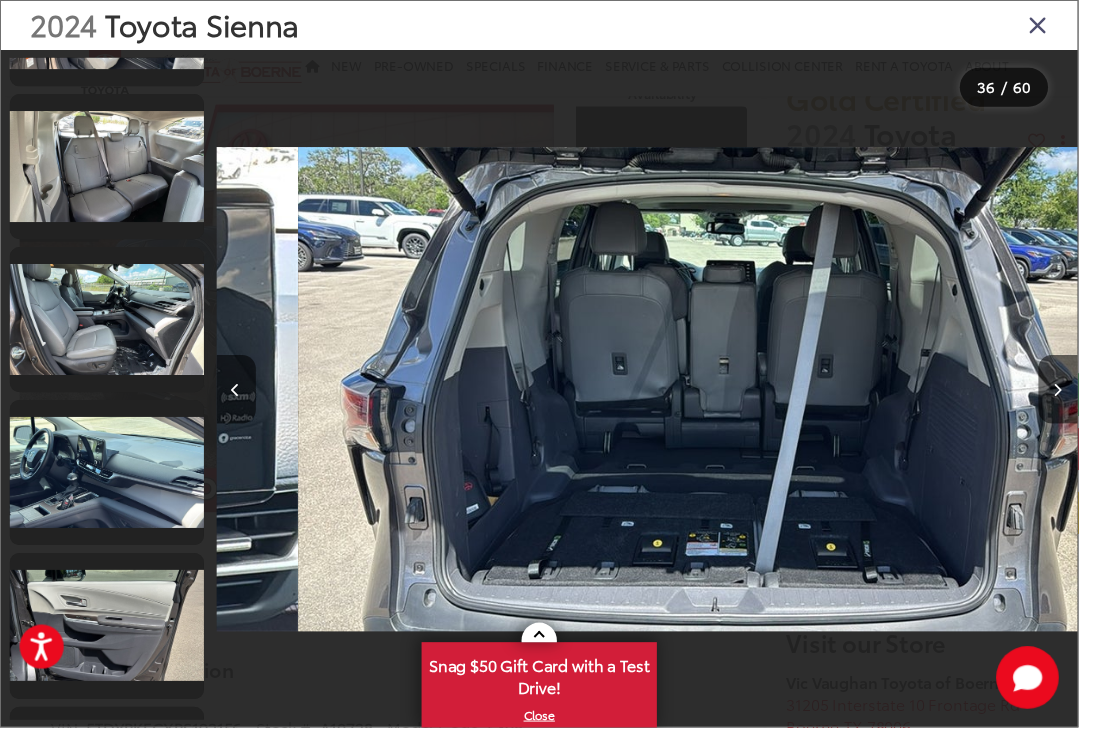 click at bounding box center [109, -143] 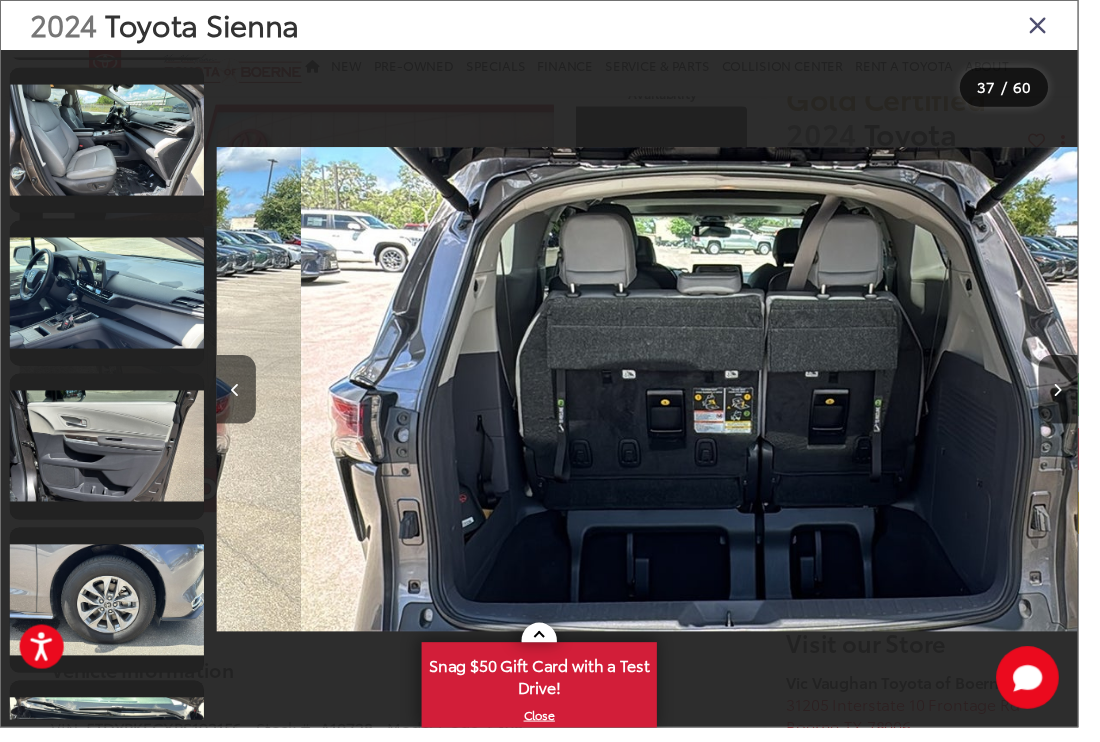 click at bounding box center [109, -169] 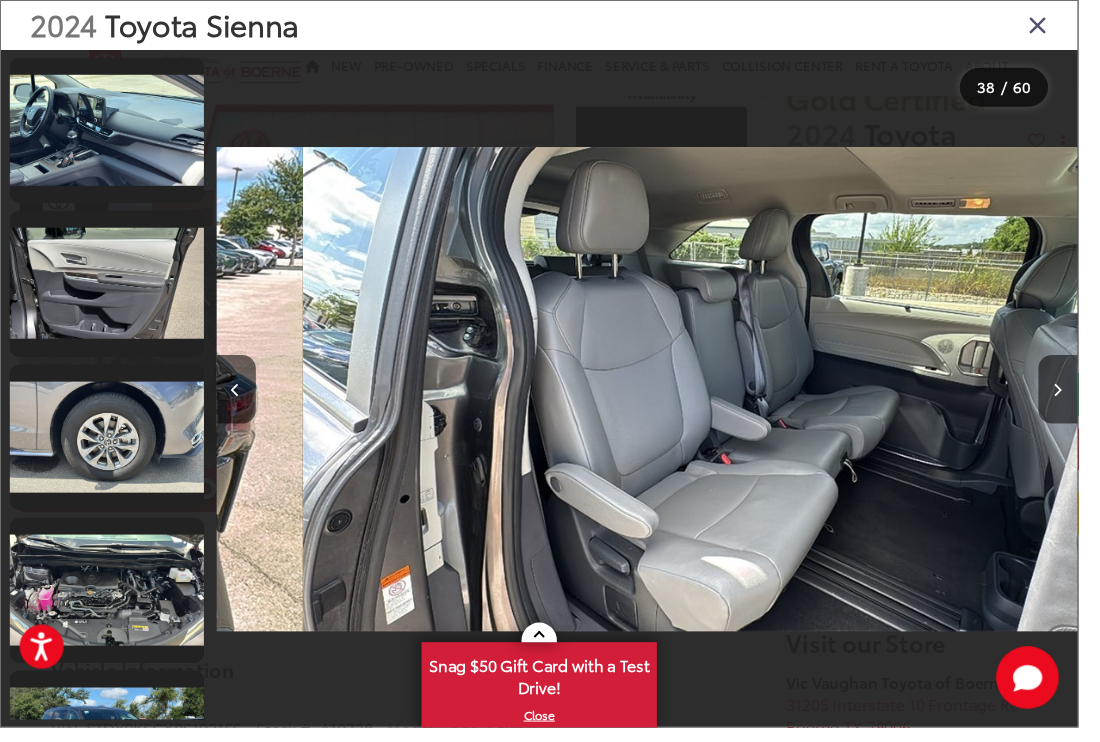 click at bounding box center (109, -179) 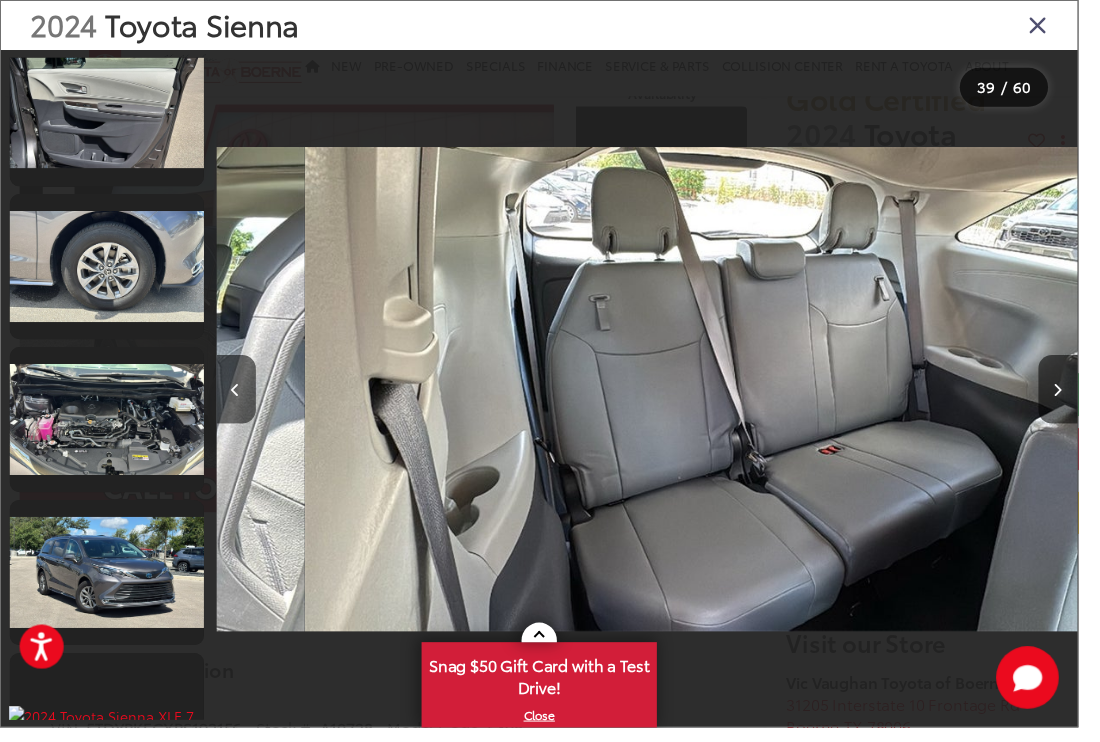 click at bounding box center [109, -197] 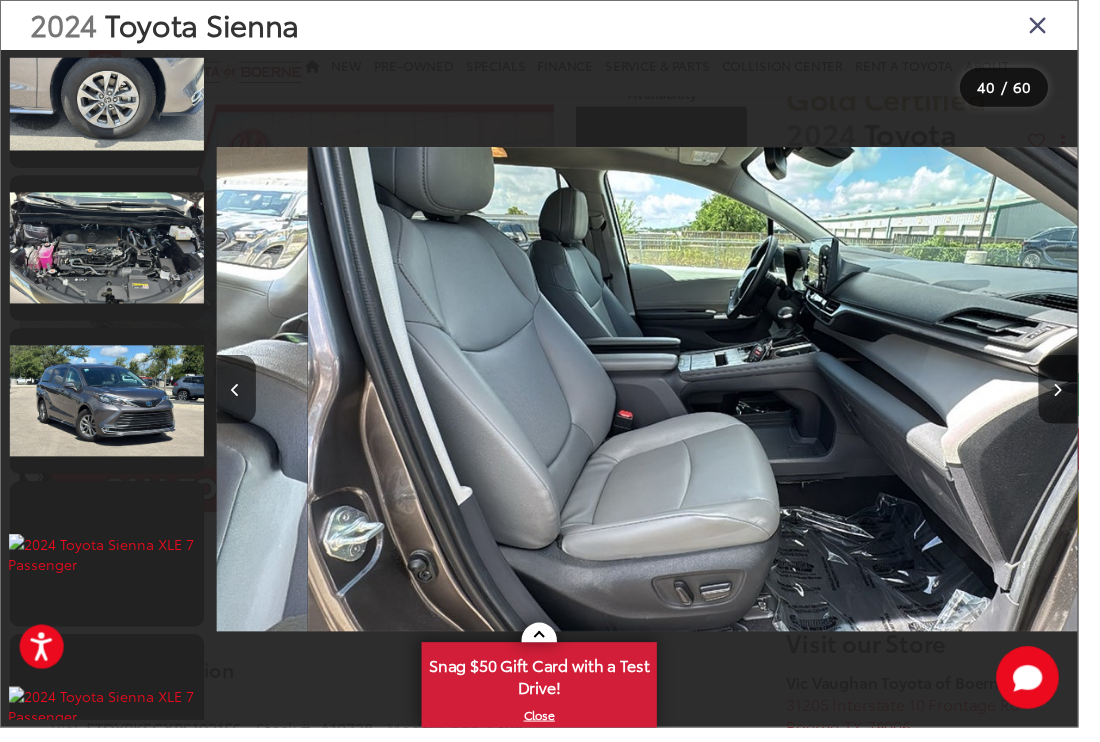 click at bounding box center (109, -216) 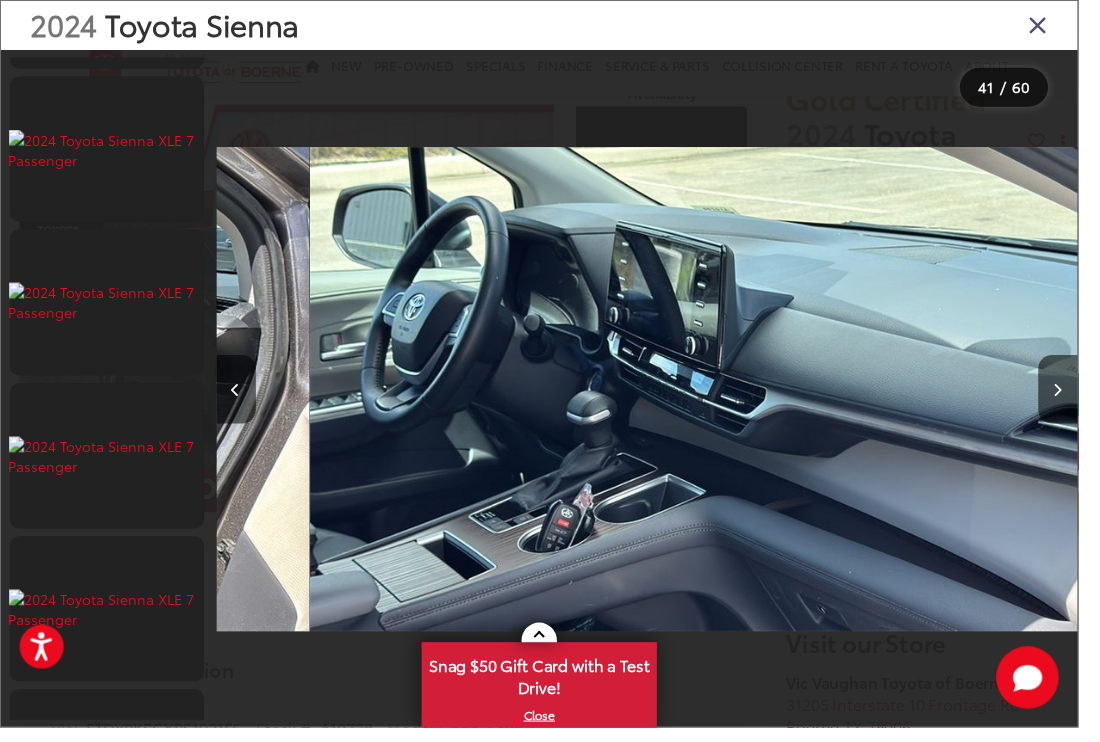 click at bounding box center (109, -316) 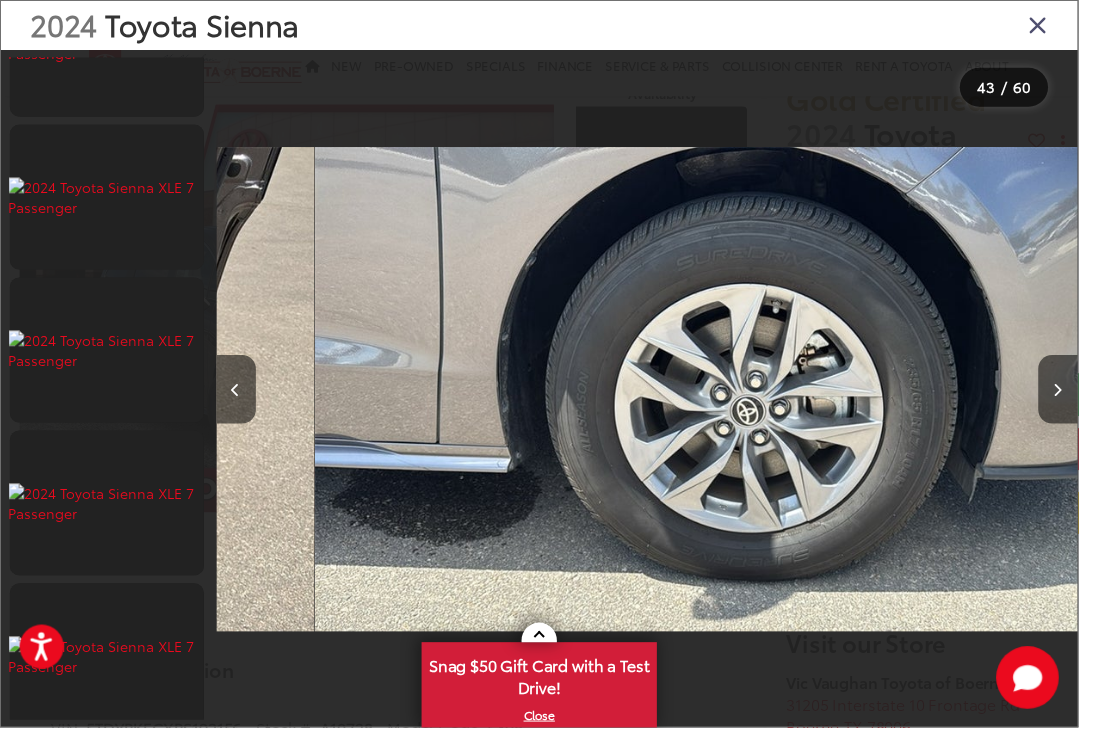 click at bounding box center [109, -268] 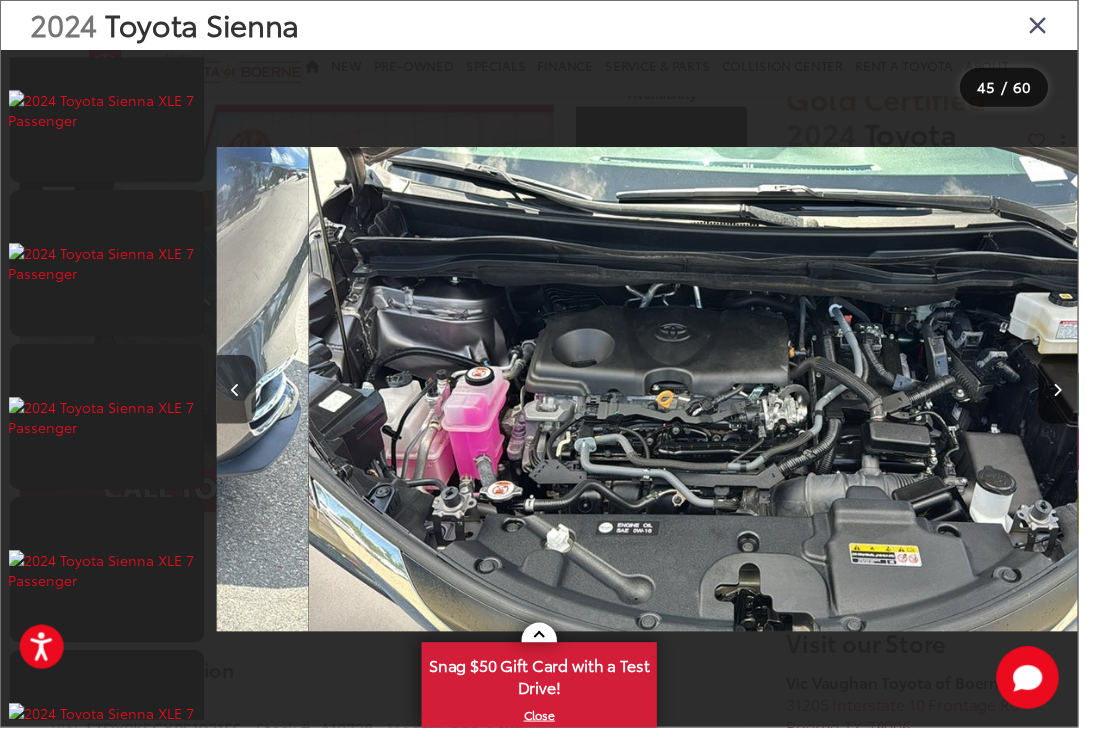 click at bounding box center (331, 397) 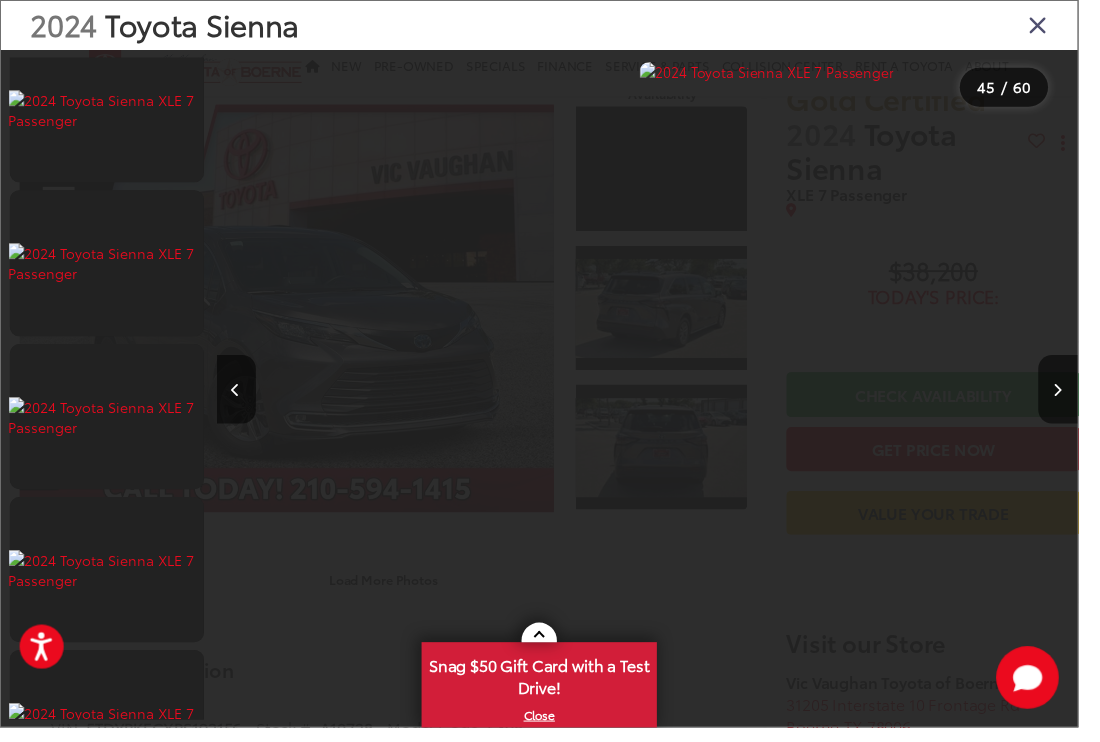 click at bounding box center (1079, 397) 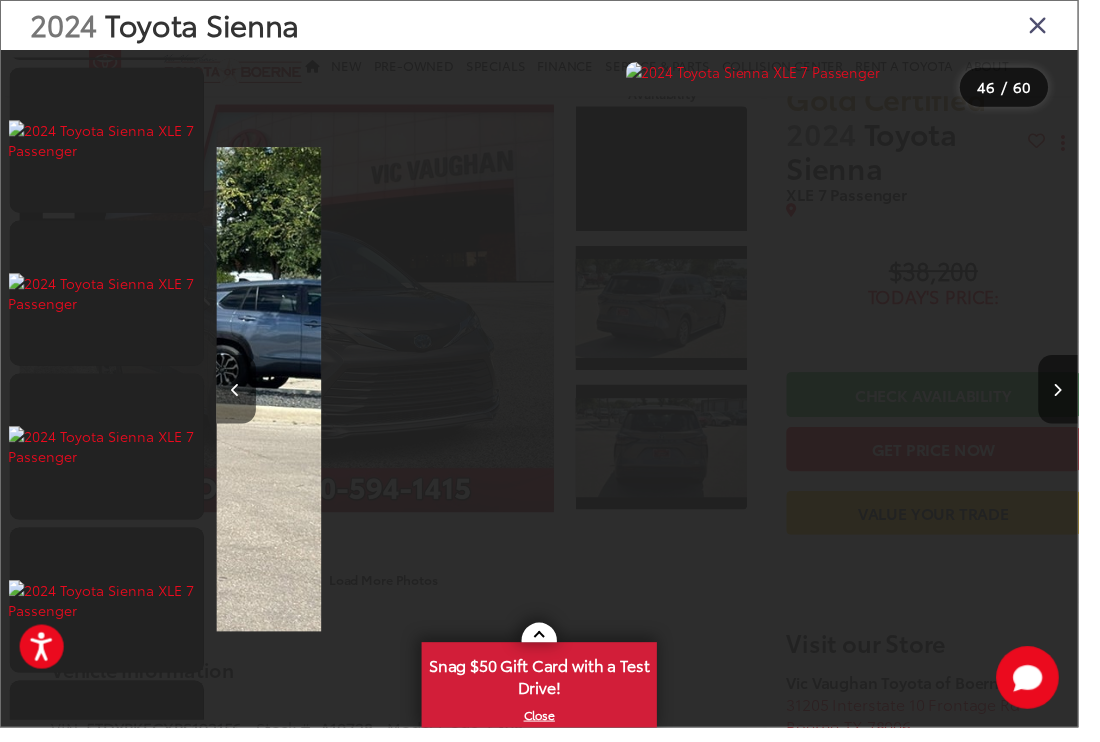 click at bounding box center [1079, 397] 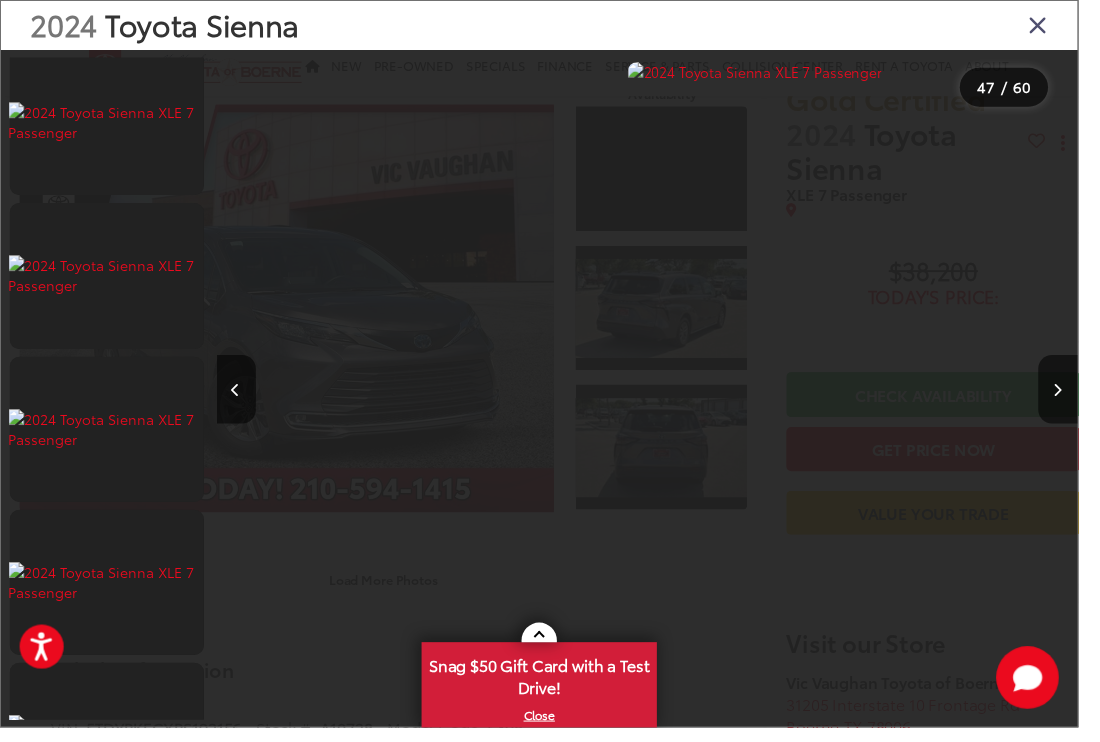click at bounding box center (1079, 398) 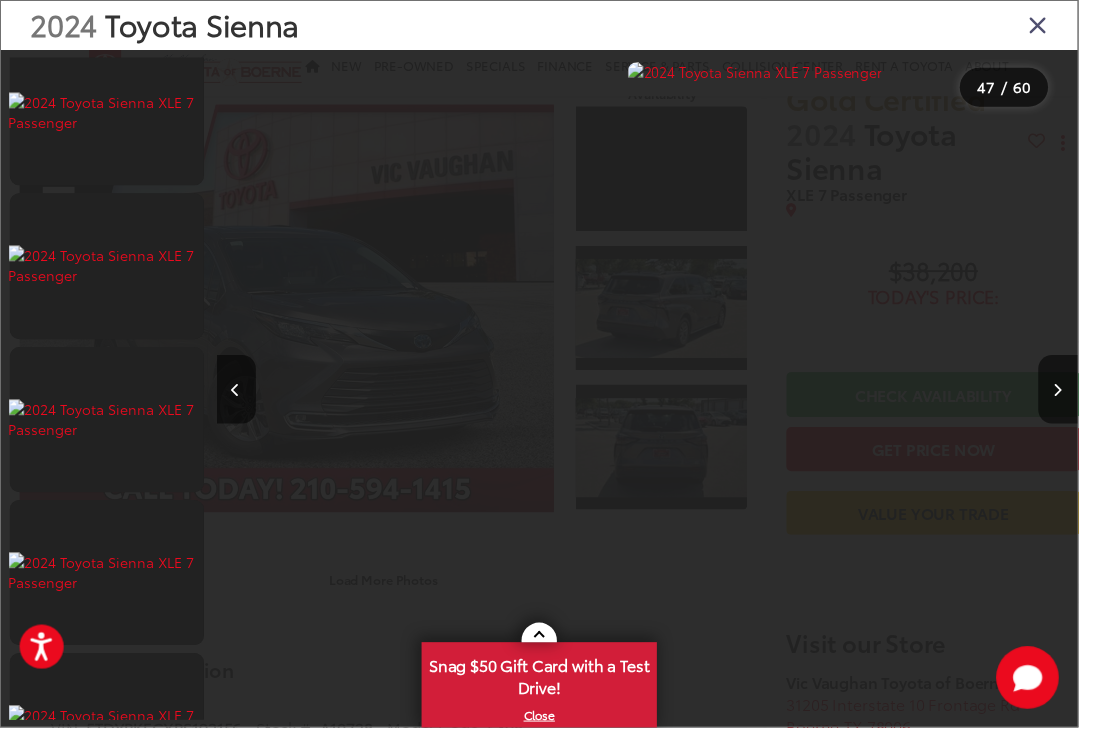 click at bounding box center (1079, 398) 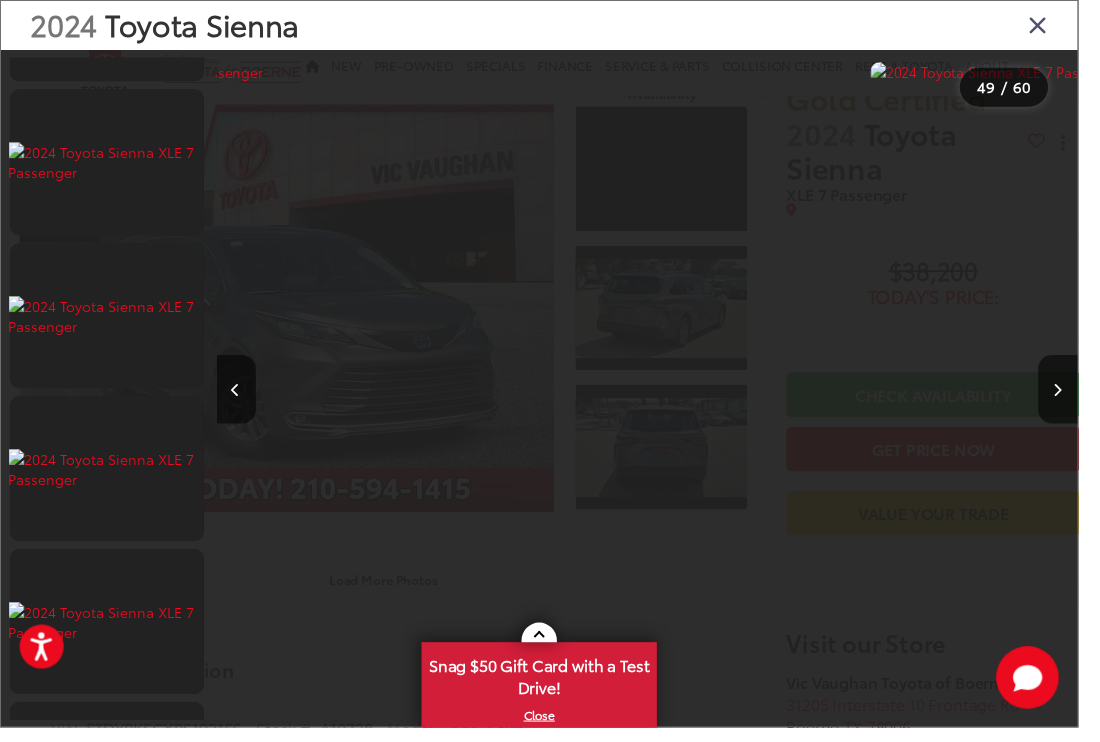click at bounding box center [1079, 397] 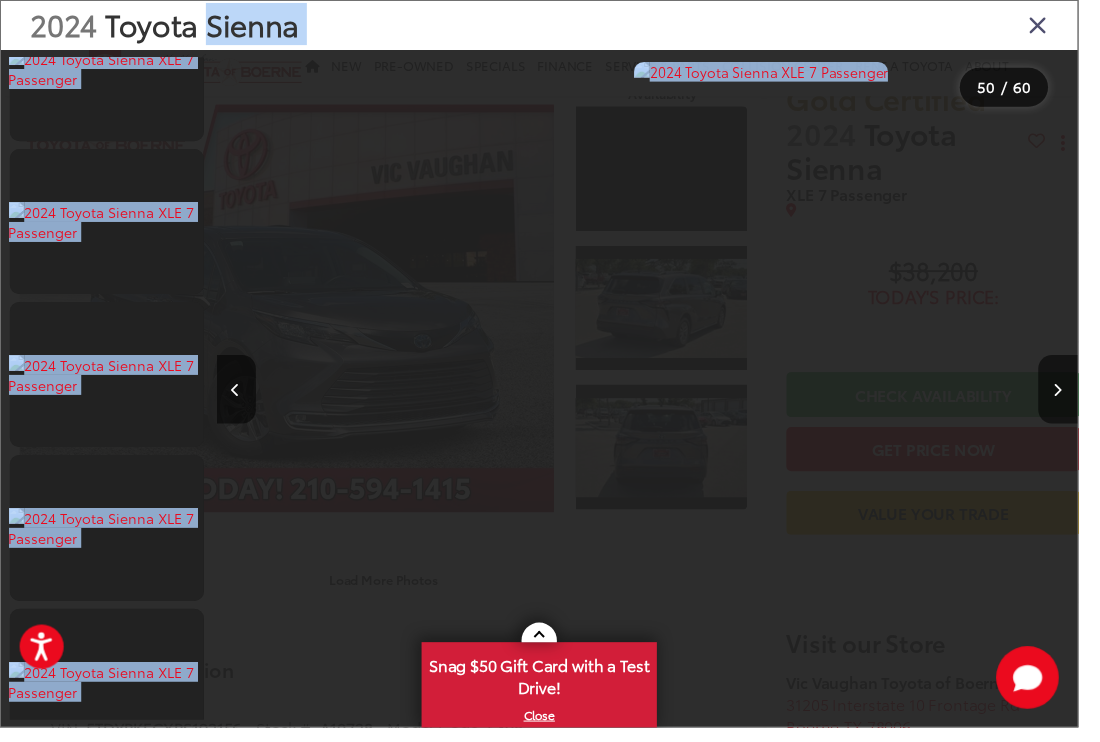 click at bounding box center [1079, 398] 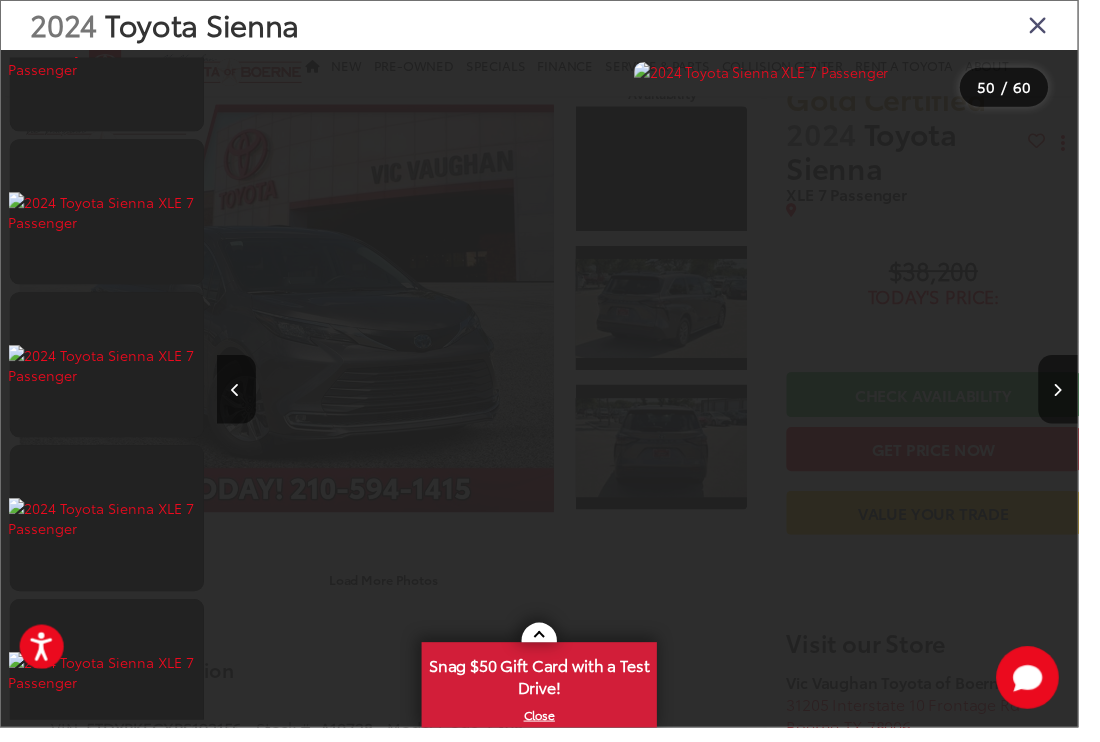 click at bounding box center (1079, 397) 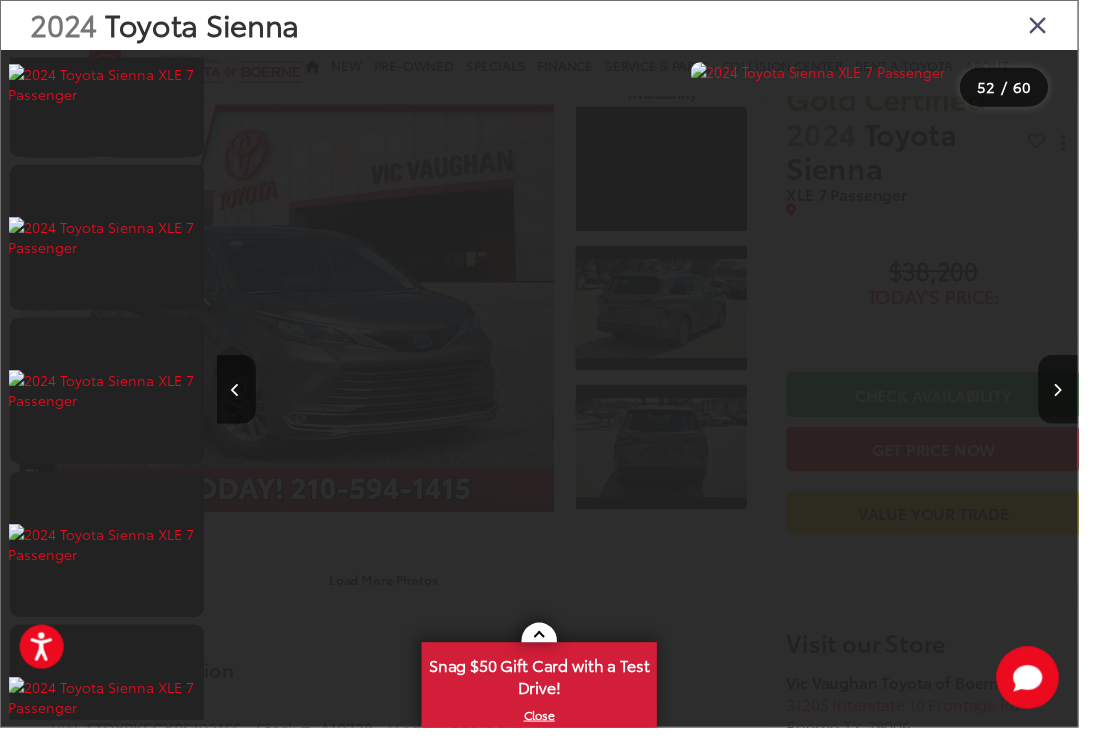click at bounding box center (1079, 397) 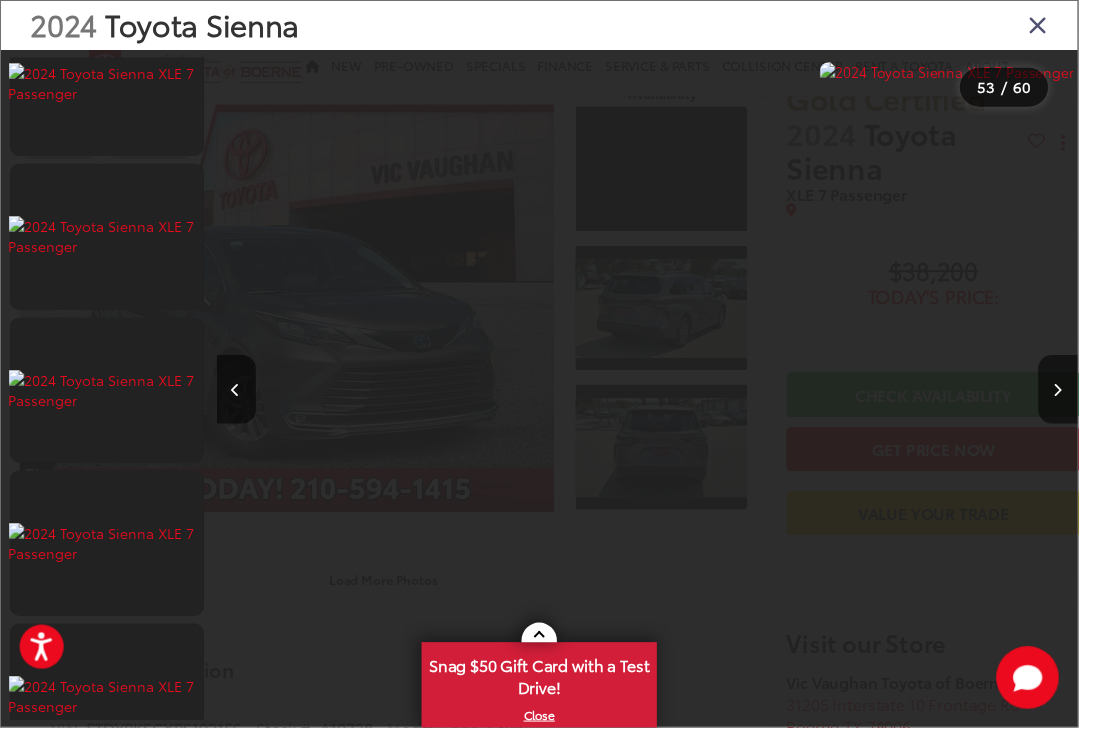 click at bounding box center [1079, 397] 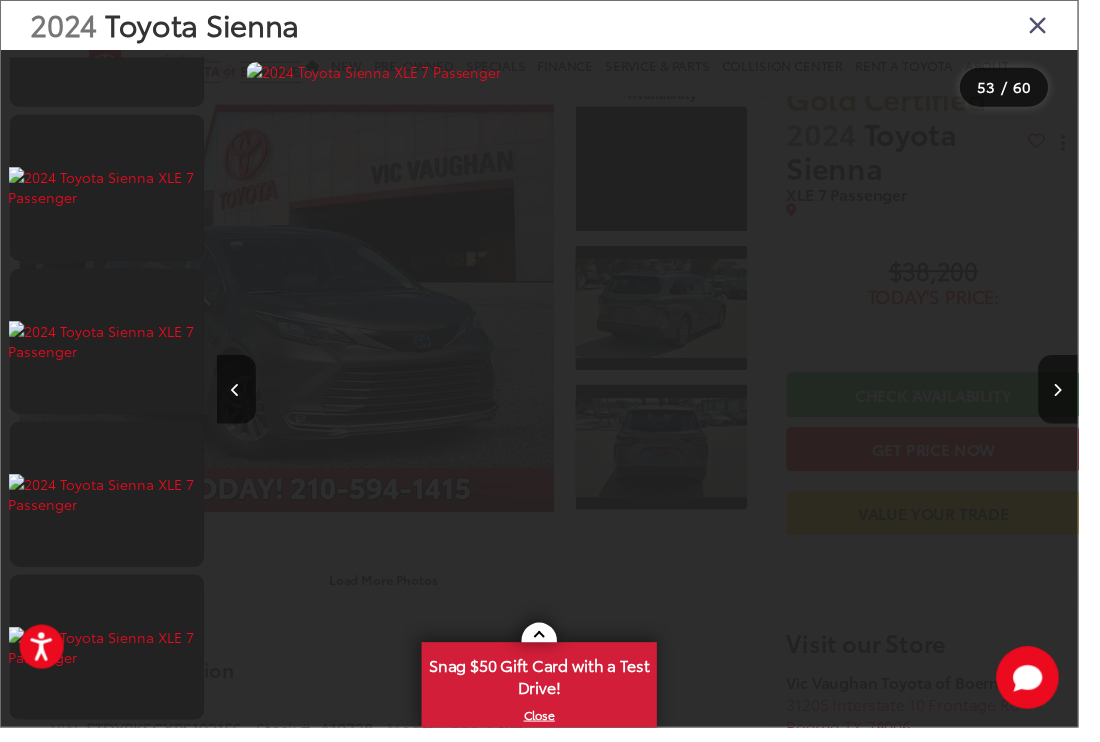 click at bounding box center [1079, 397] 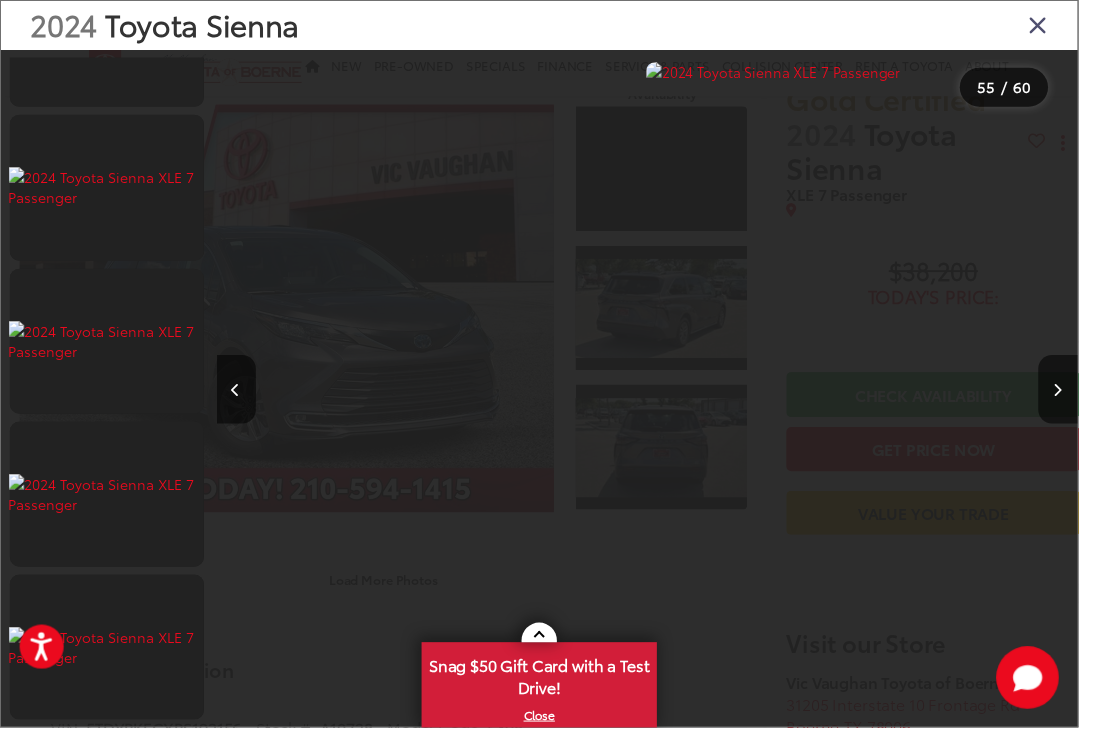 click at bounding box center [1079, 397] 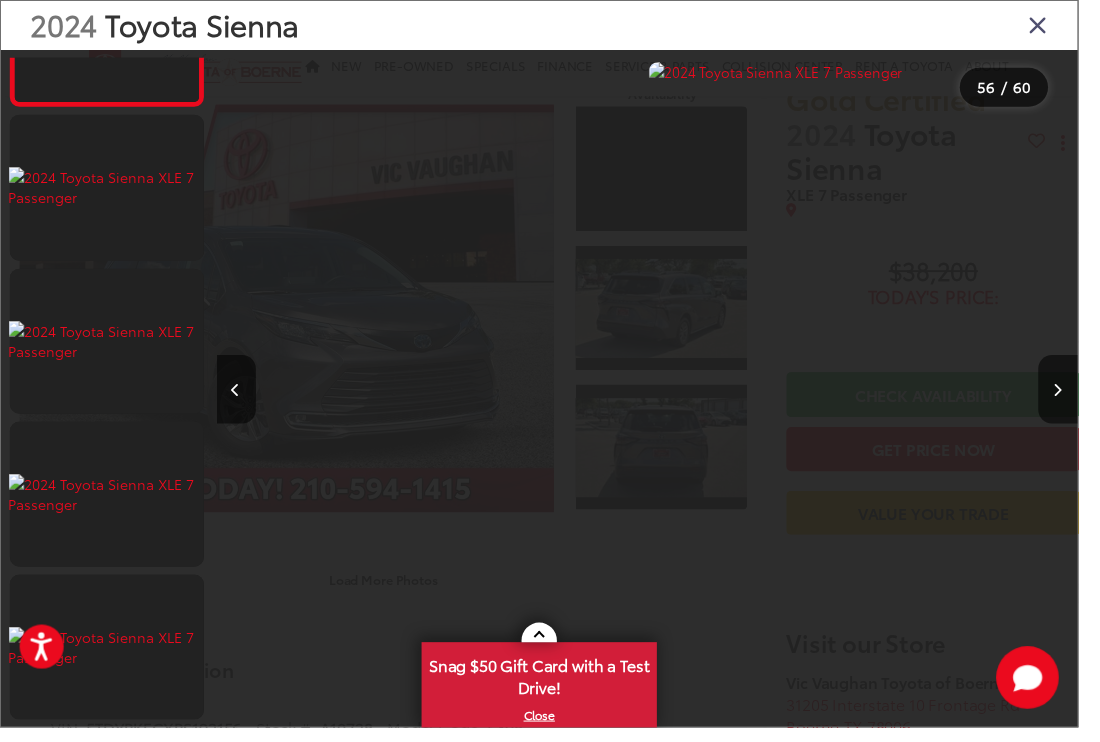 click at bounding box center [1079, 397] 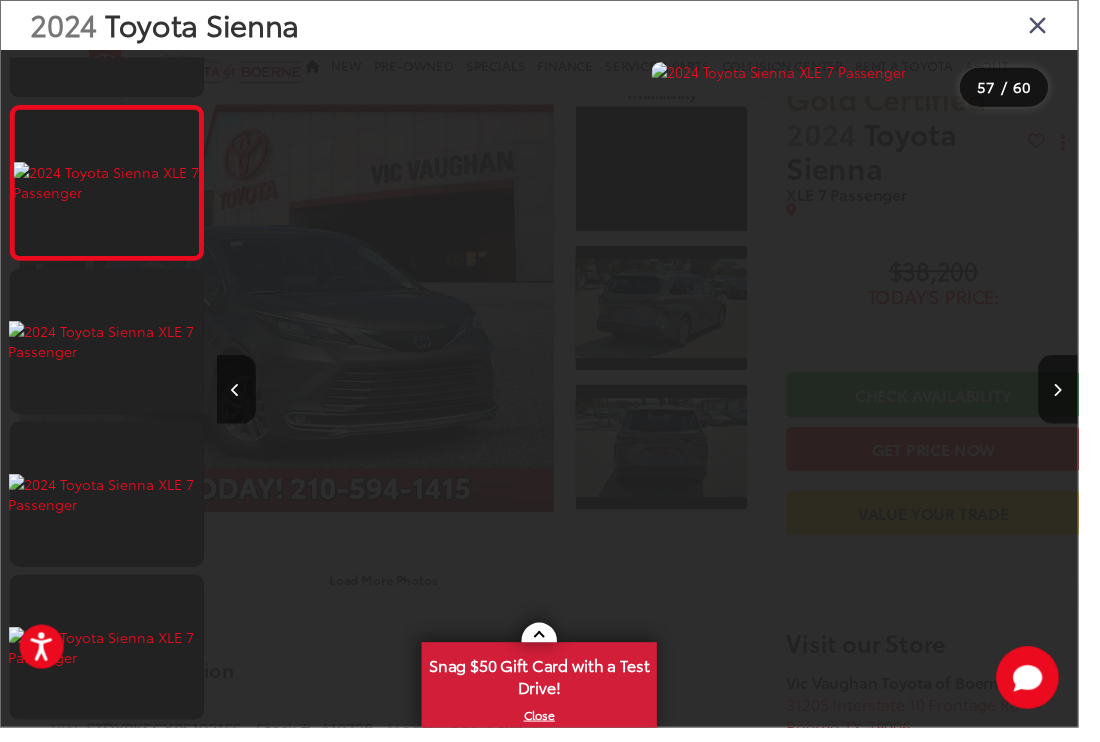 click at bounding box center [1079, 397] 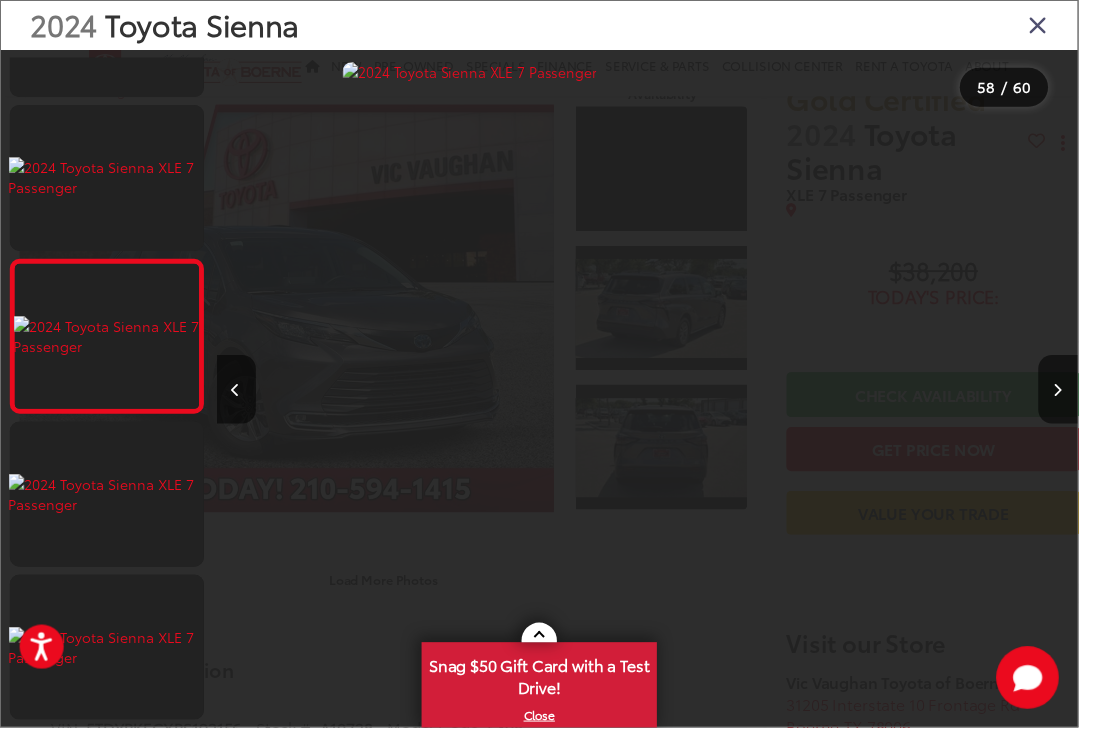 click at bounding box center (1079, 397) 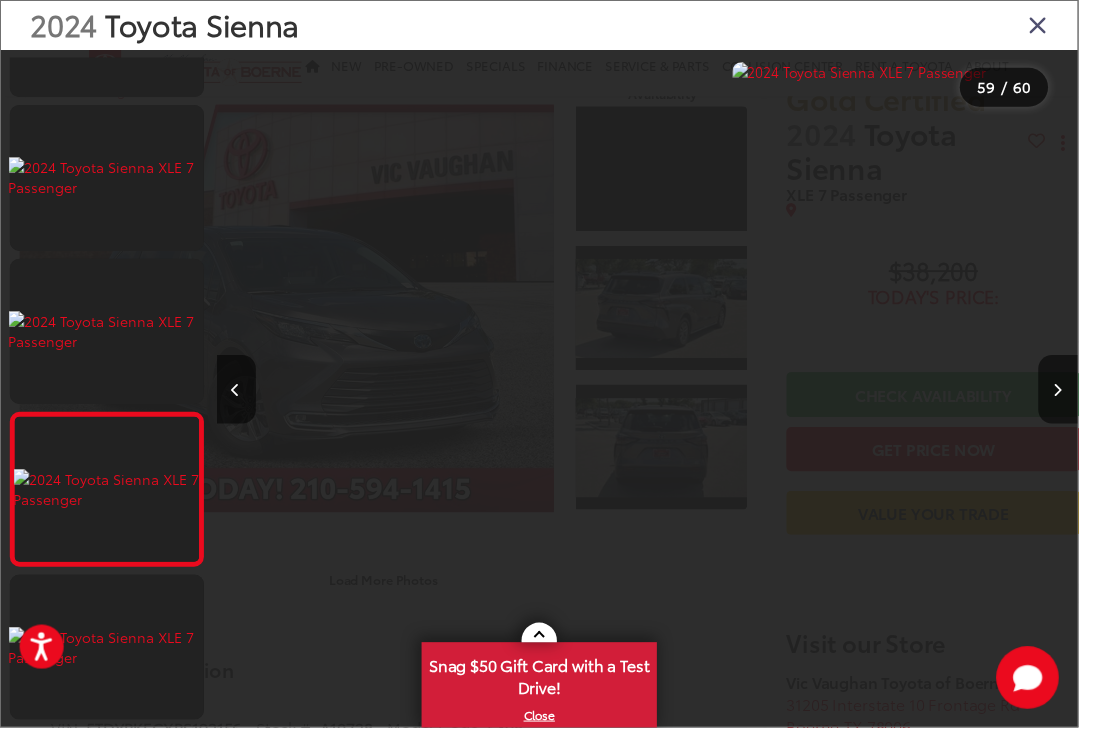 click at bounding box center [1079, 398] 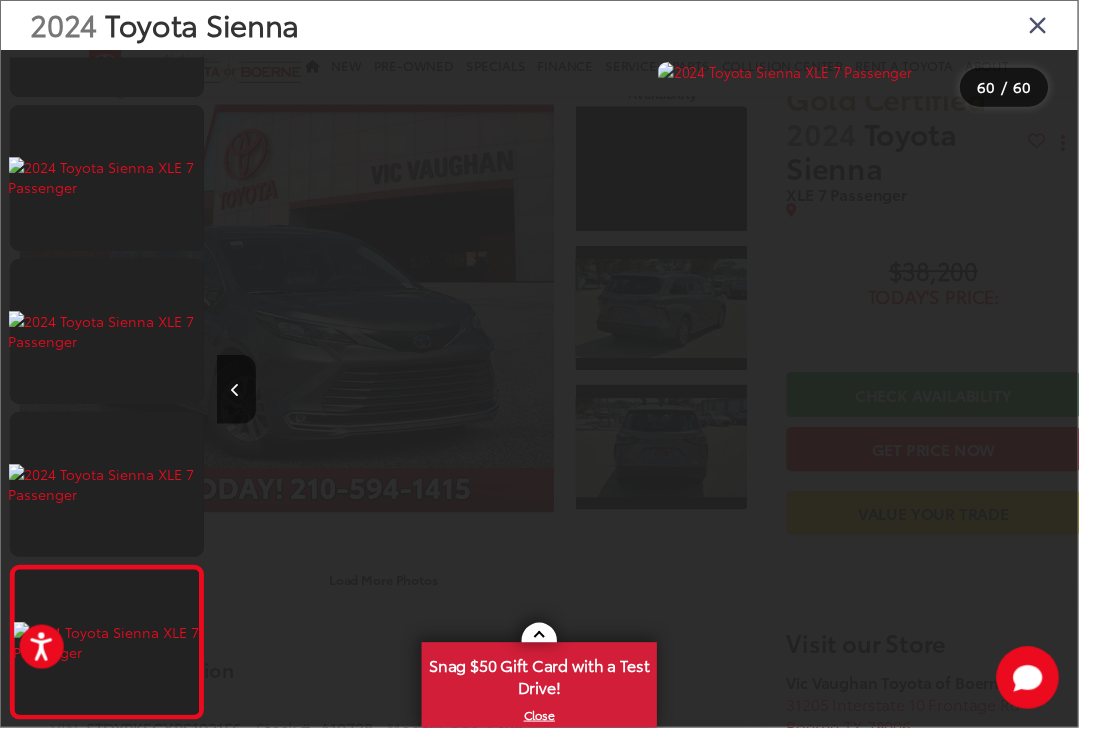 click at bounding box center [989, 397] 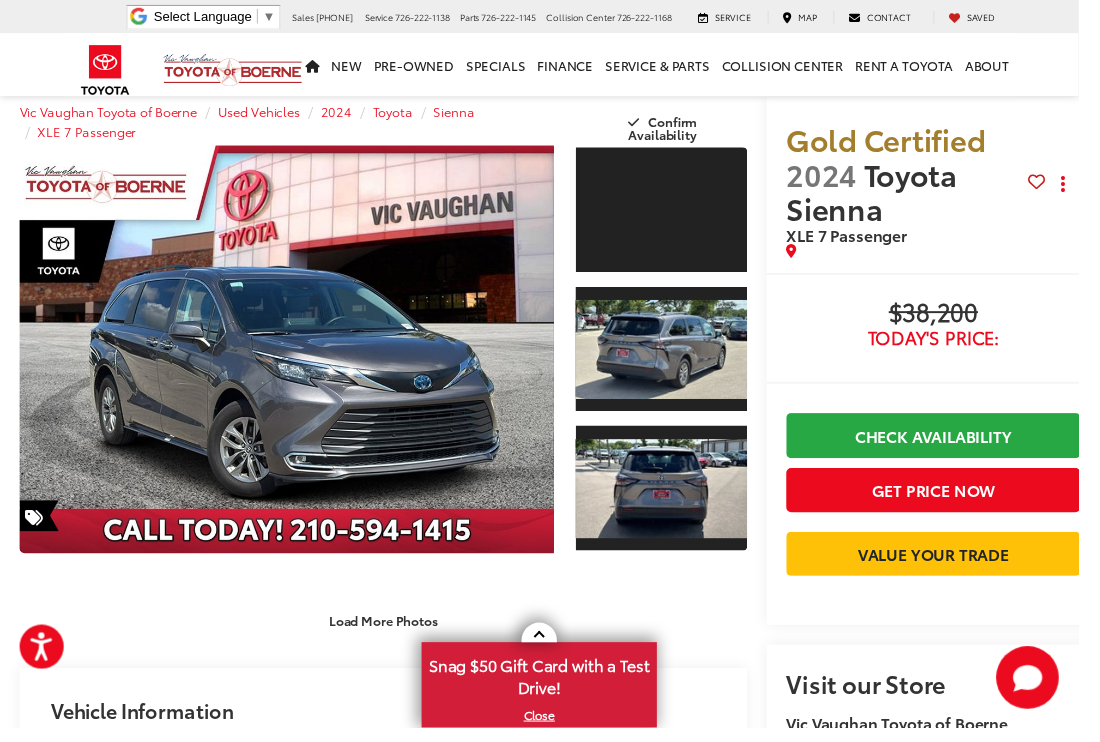 click at bounding box center (292, 356) 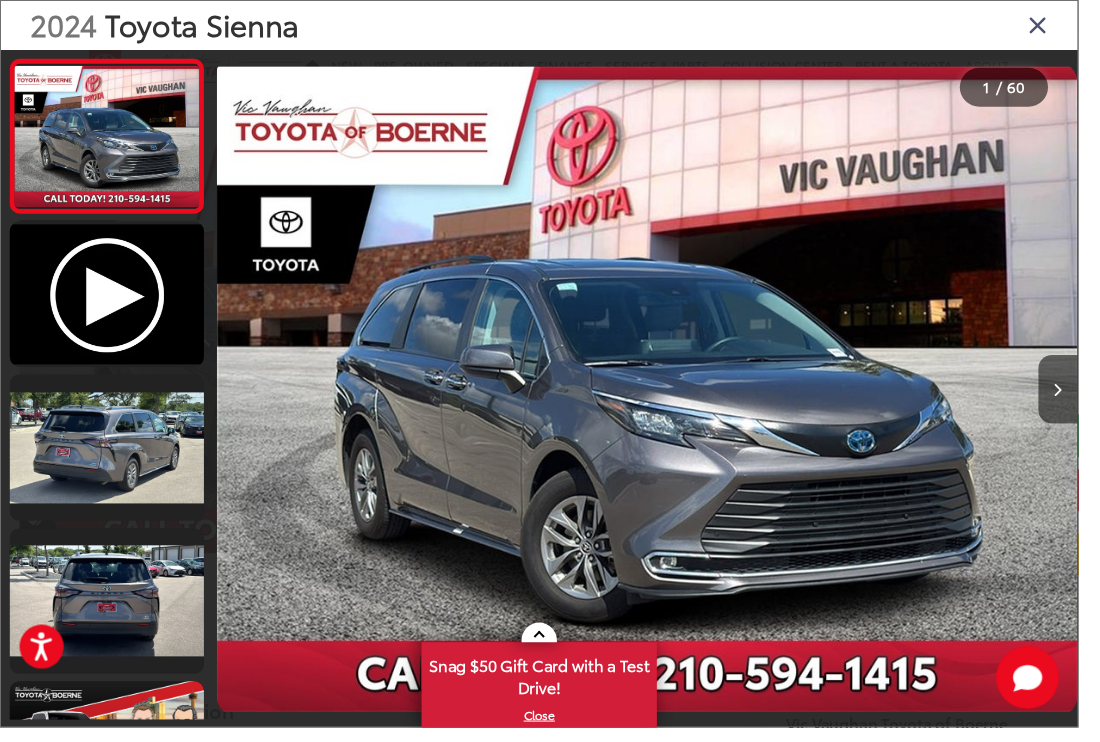 click at bounding box center [109, 456] 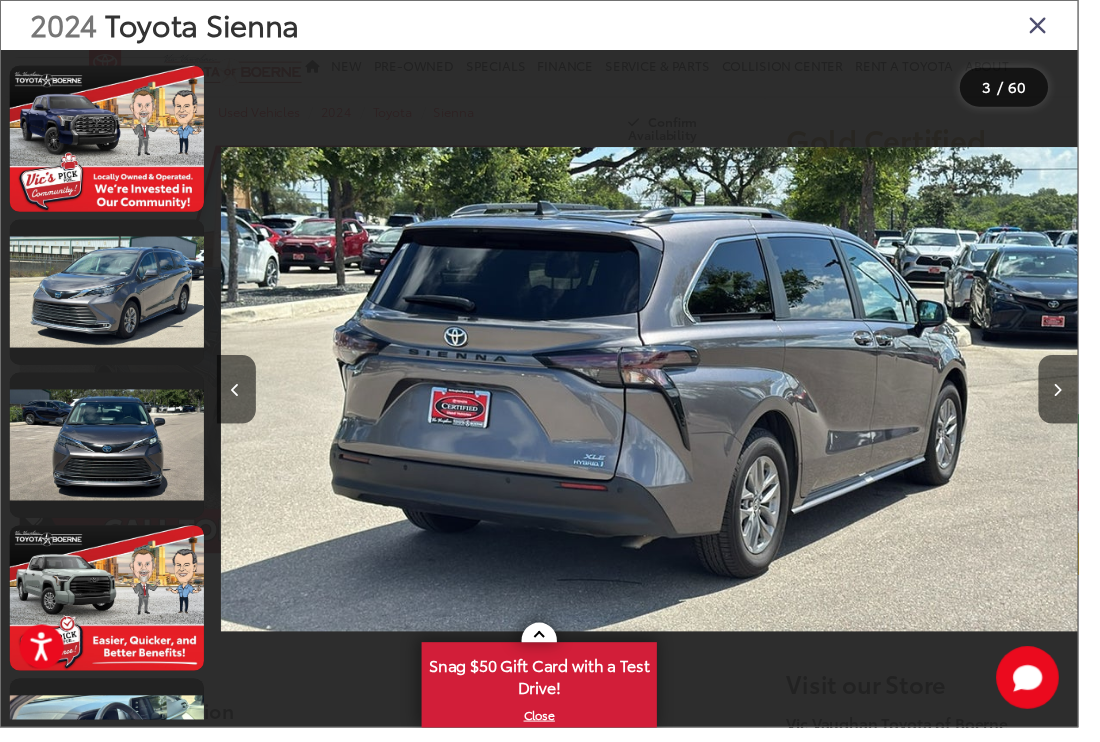 click at bounding box center [109, 454] 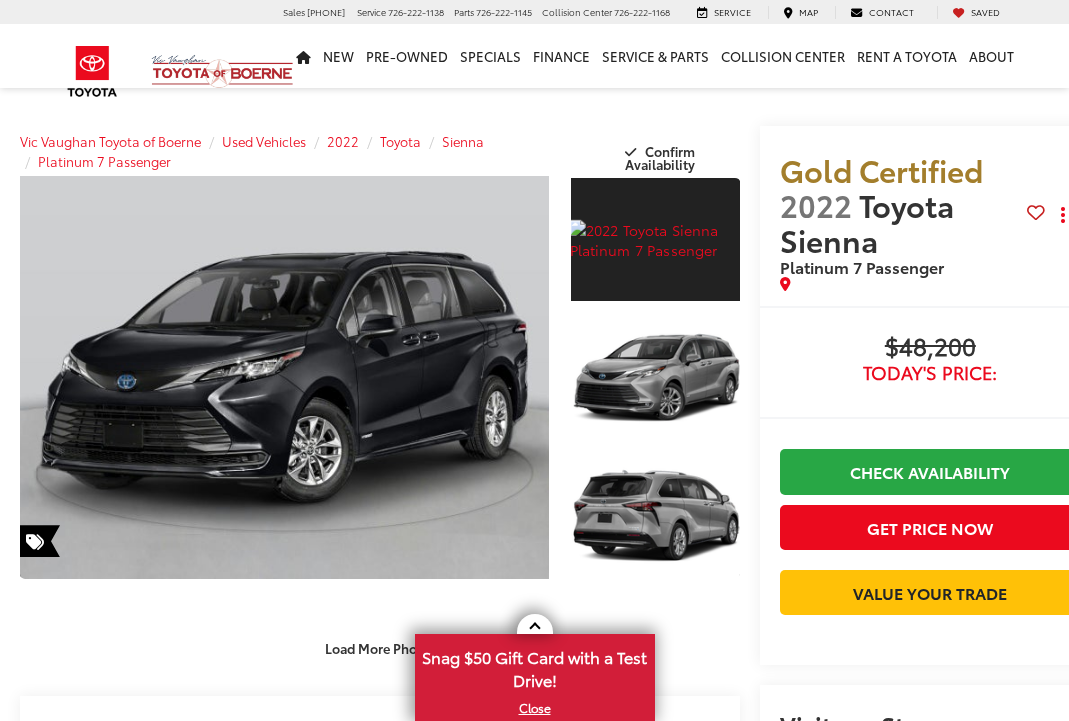 scroll, scrollTop: 4, scrollLeft: 31, axis: both 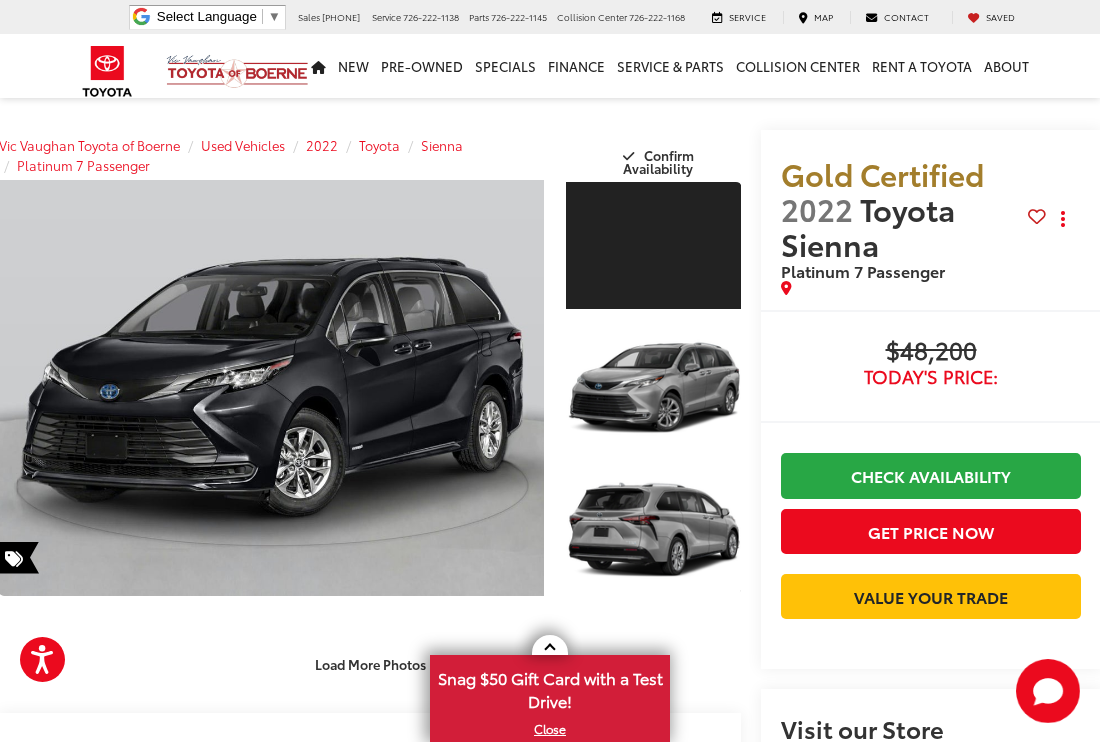 click on "Today's Price:" at bounding box center (931, 377) 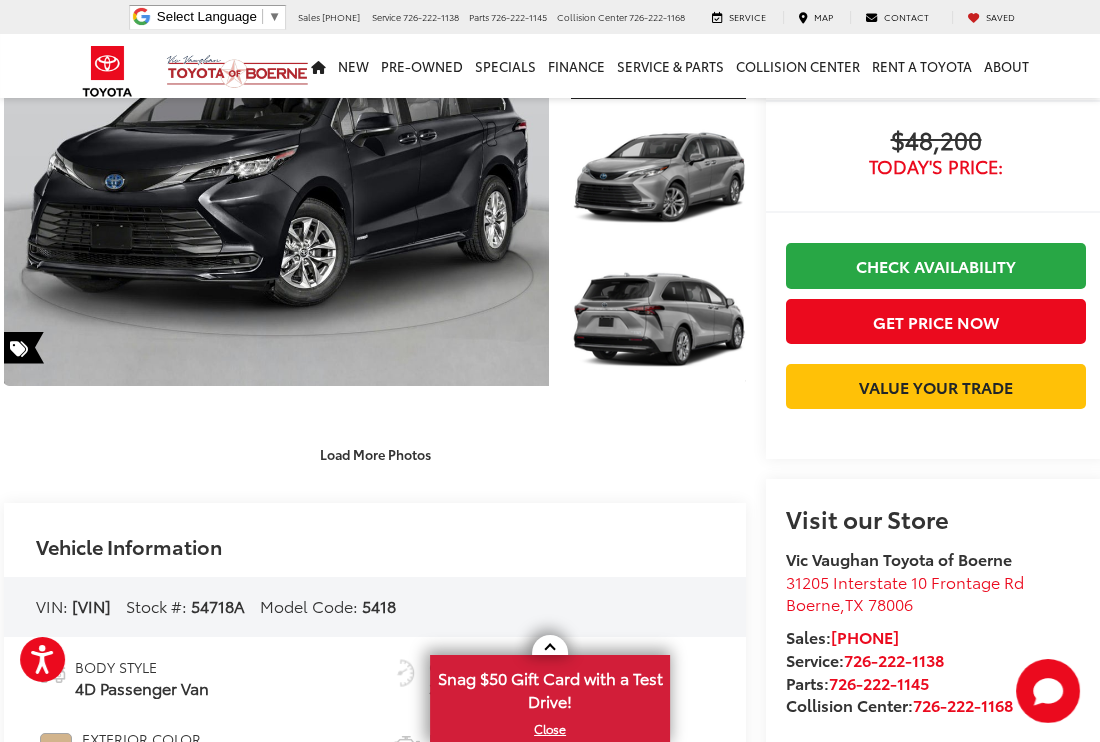 scroll, scrollTop: 200, scrollLeft: 16, axis: both 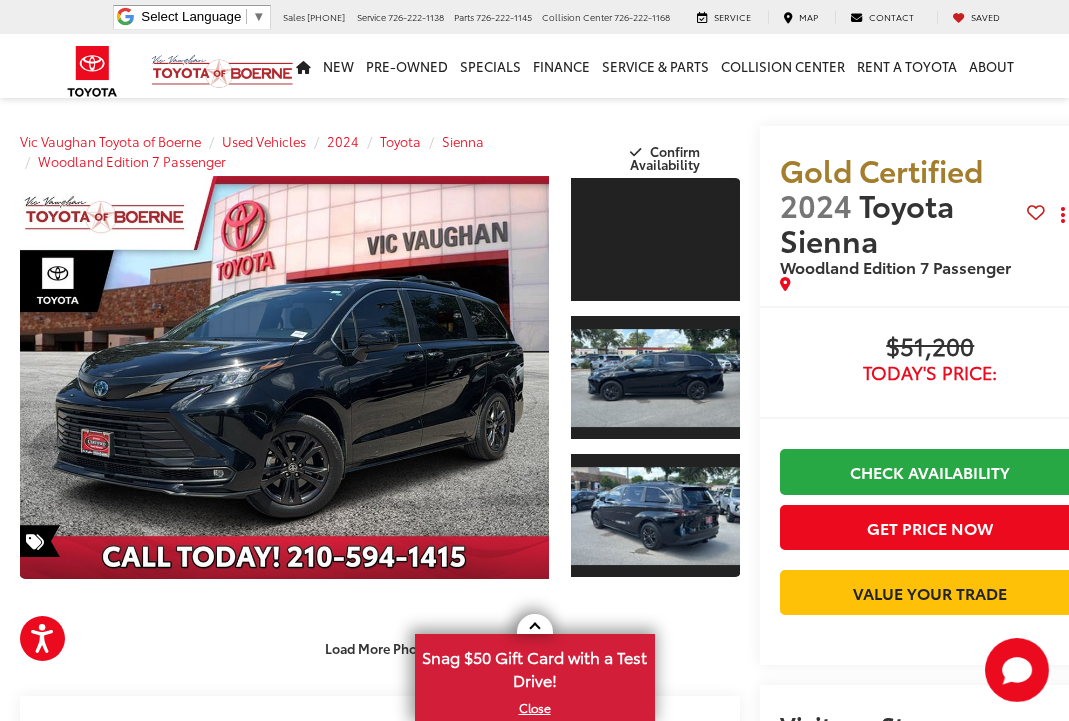 click at bounding box center (656, 239) 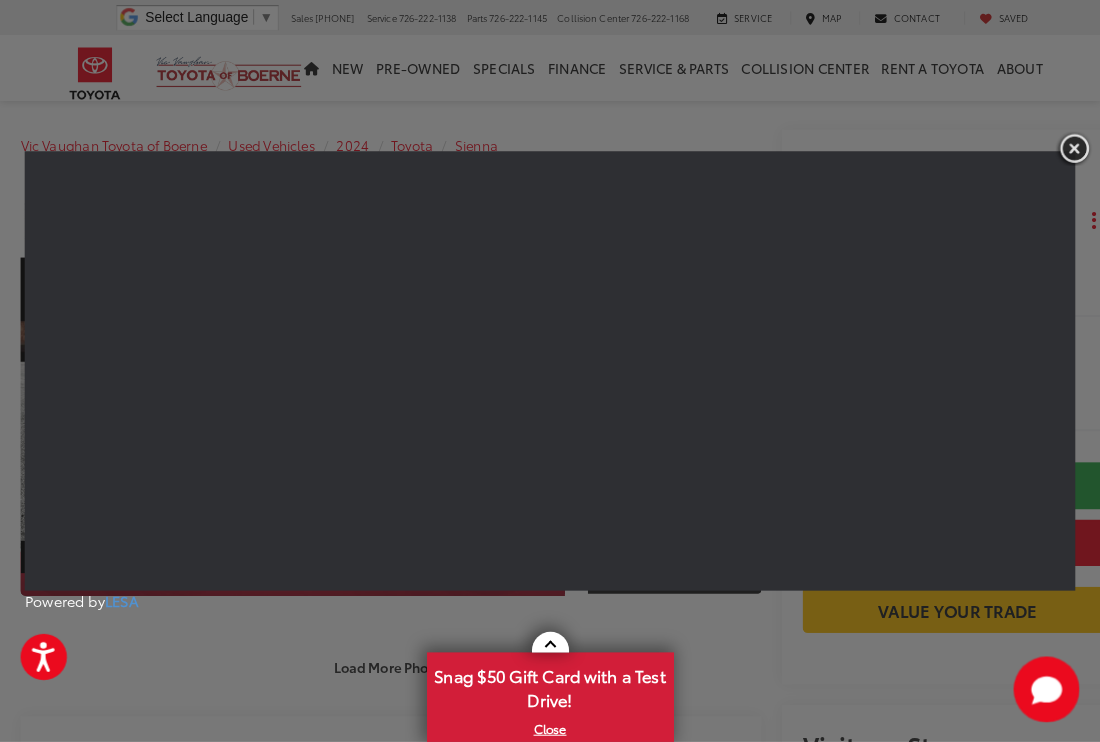 scroll, scrollTop: 6, scrollLeft: 0, axis: vertical 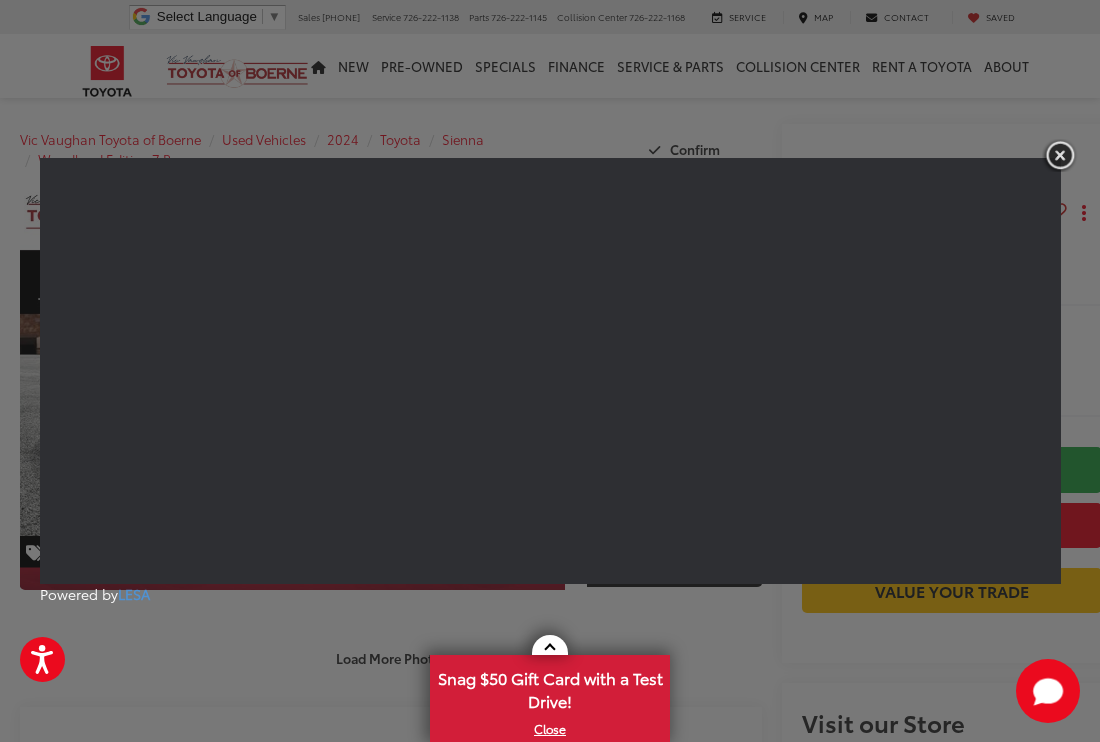 click at bounding box center [1060, 155] 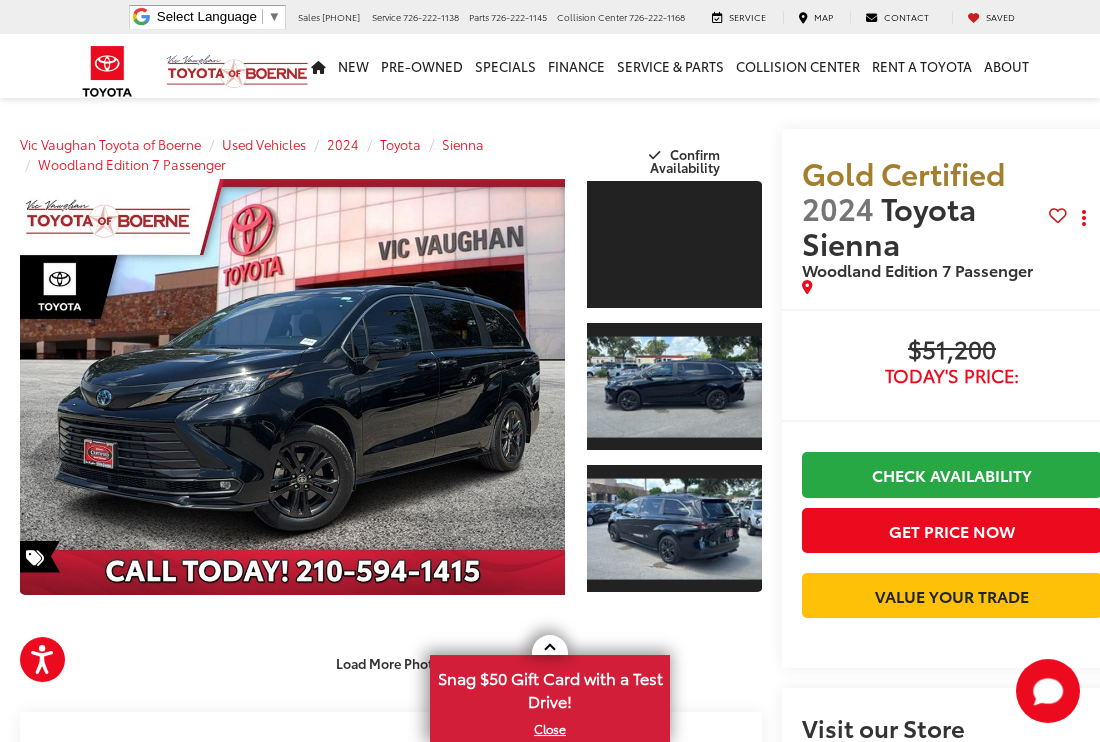 scroll, scrollTop: 0, scrollLeft: 0, axis: both 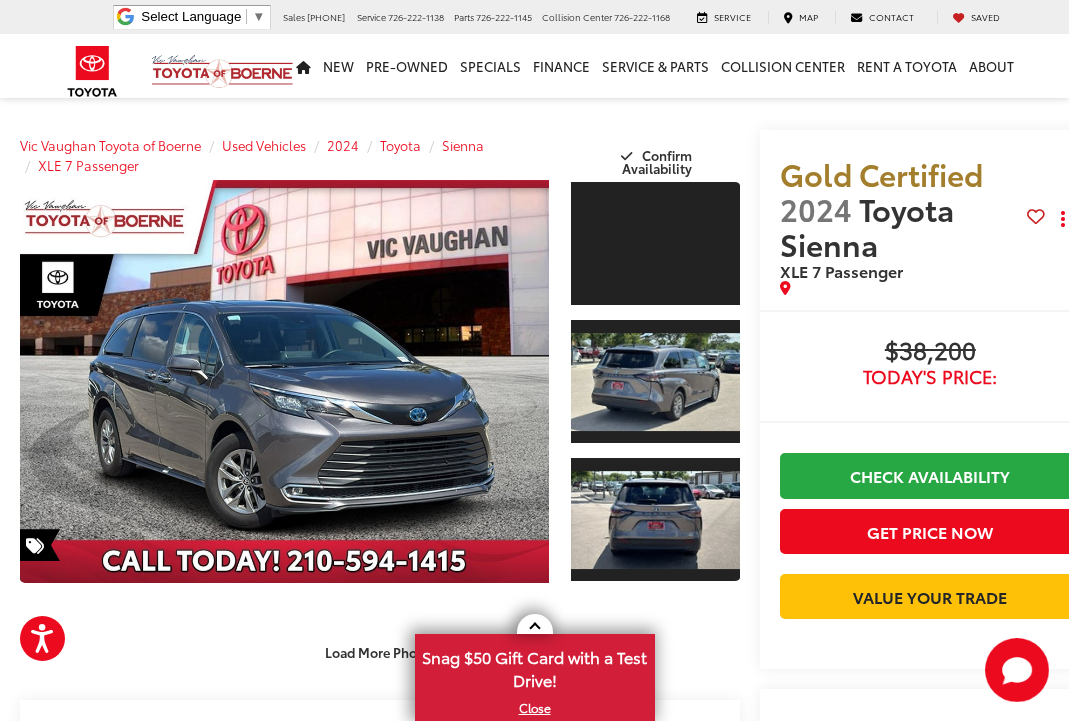 click at bounding box center (656, 243) 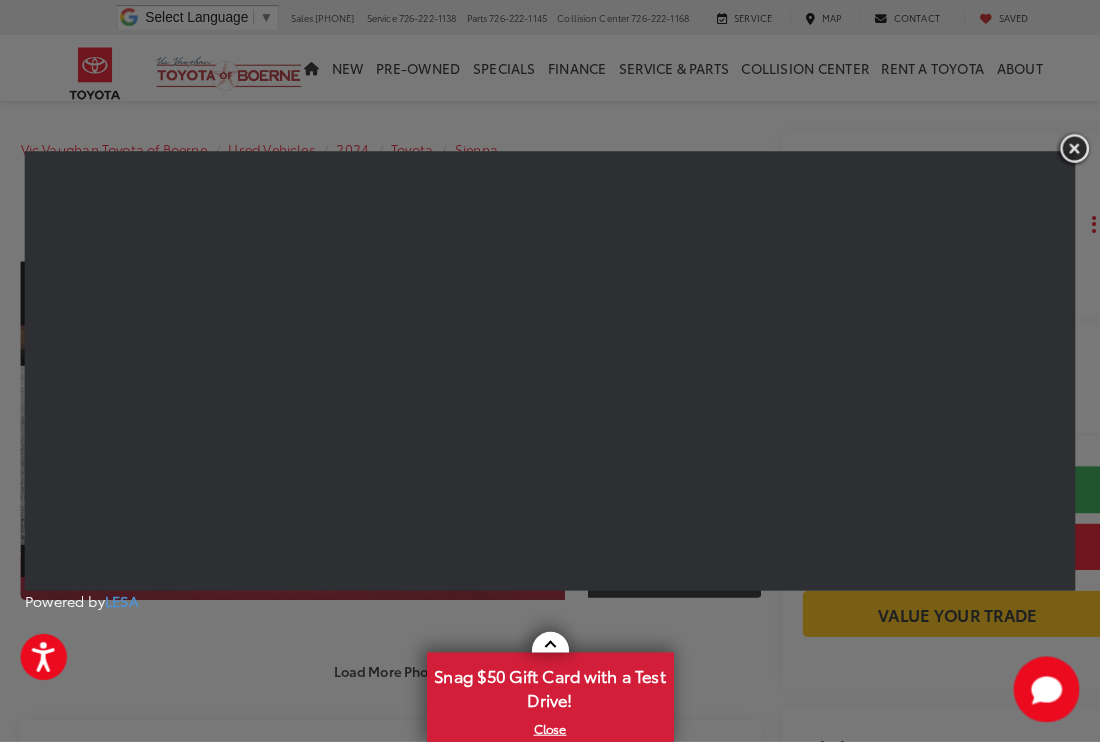 scroll, scrollTop: 2, scrollLeft: 0, axis: vertical 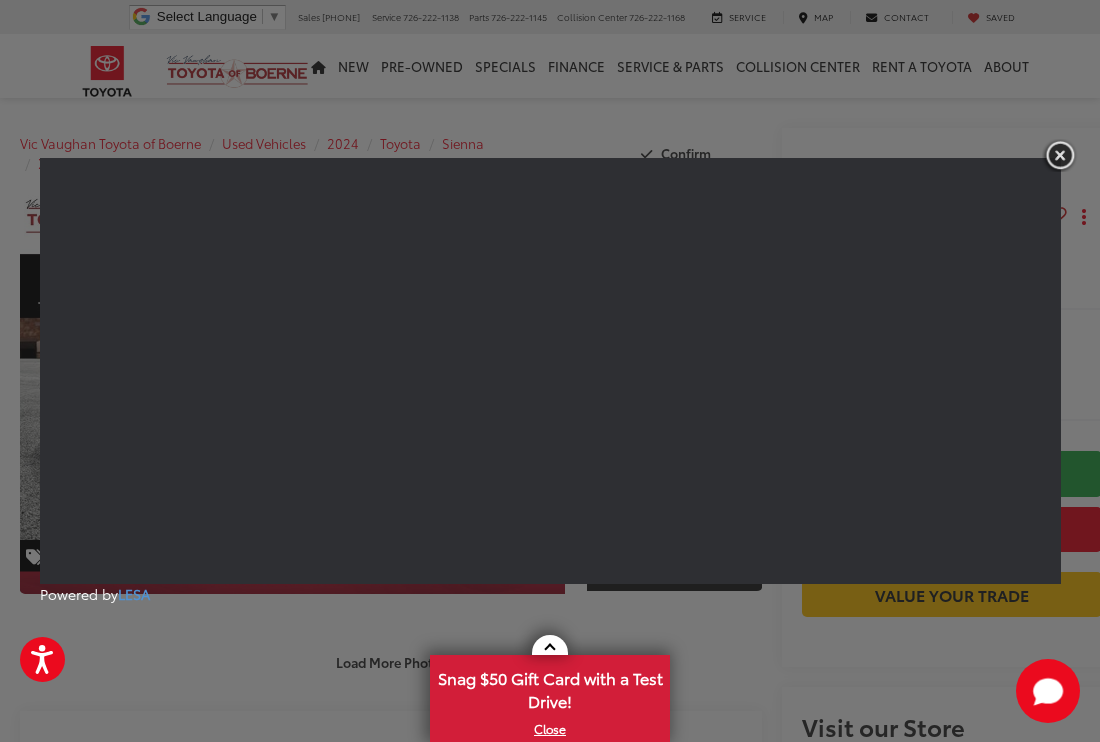 click at bounding box center (1060, 155) 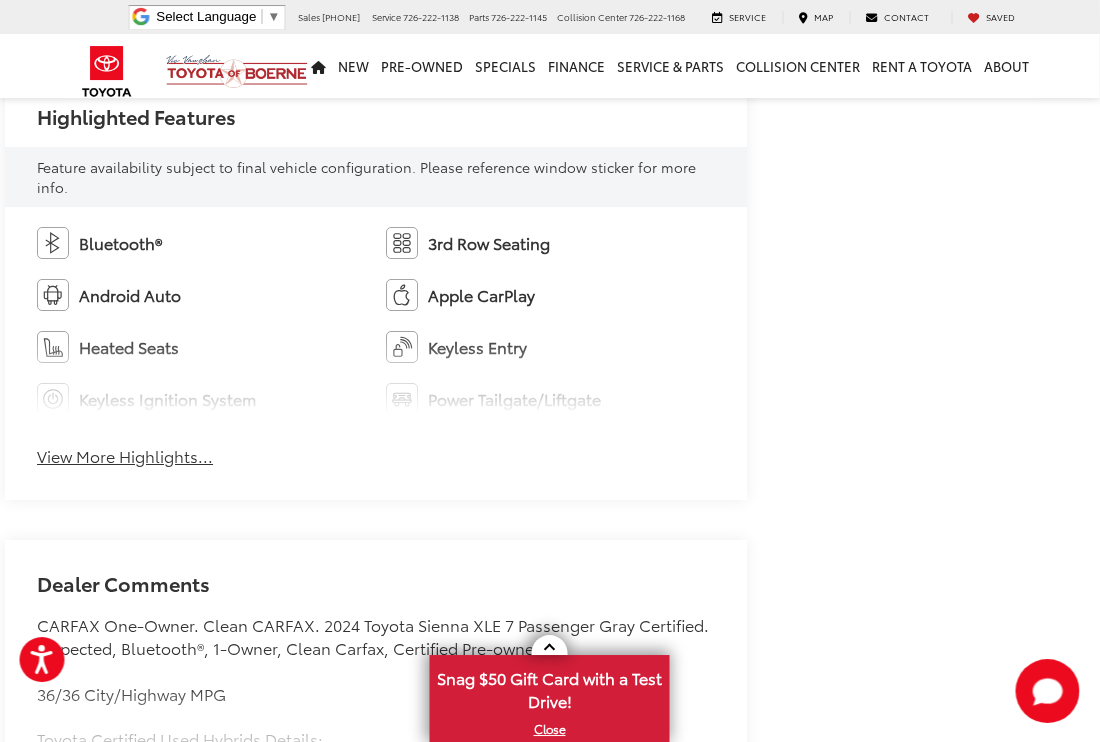 scroll, scrollTop: 1125, scrollLeft: 14, axis: both 